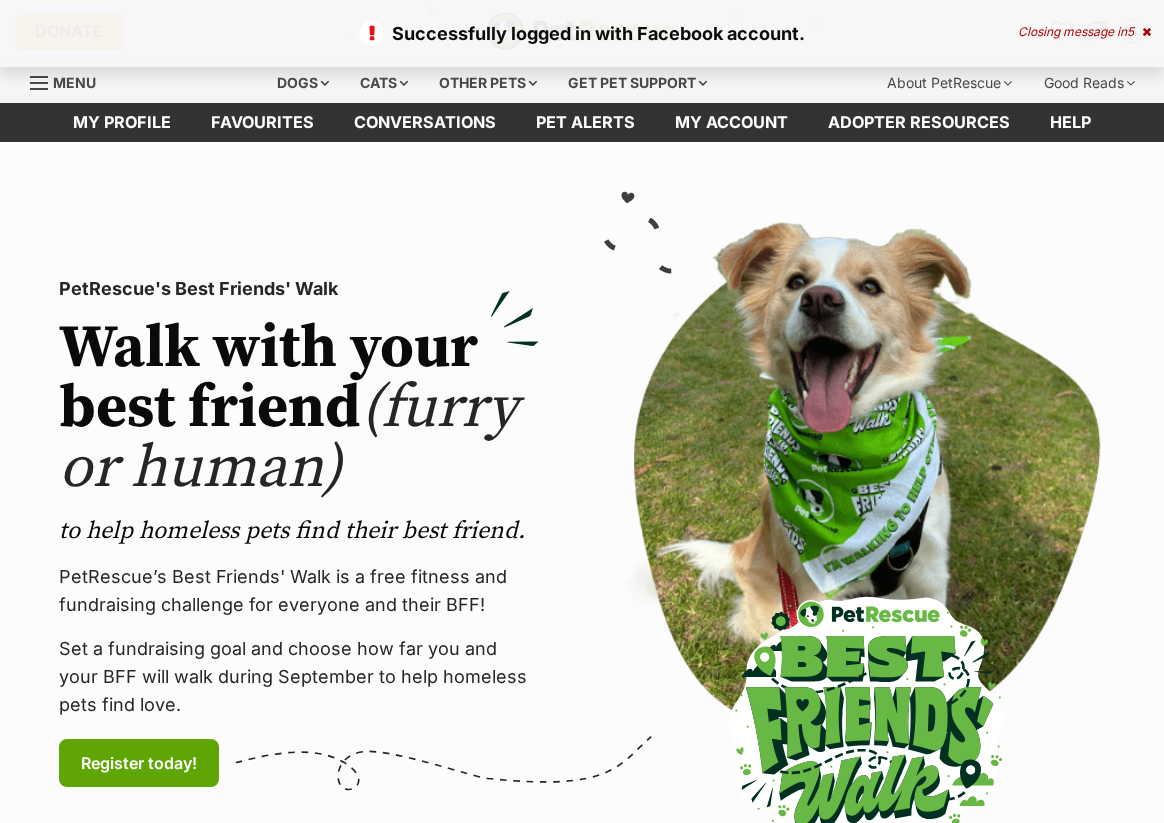 scroll, scrollTop: 0, scrollLeft: 0, axis: both 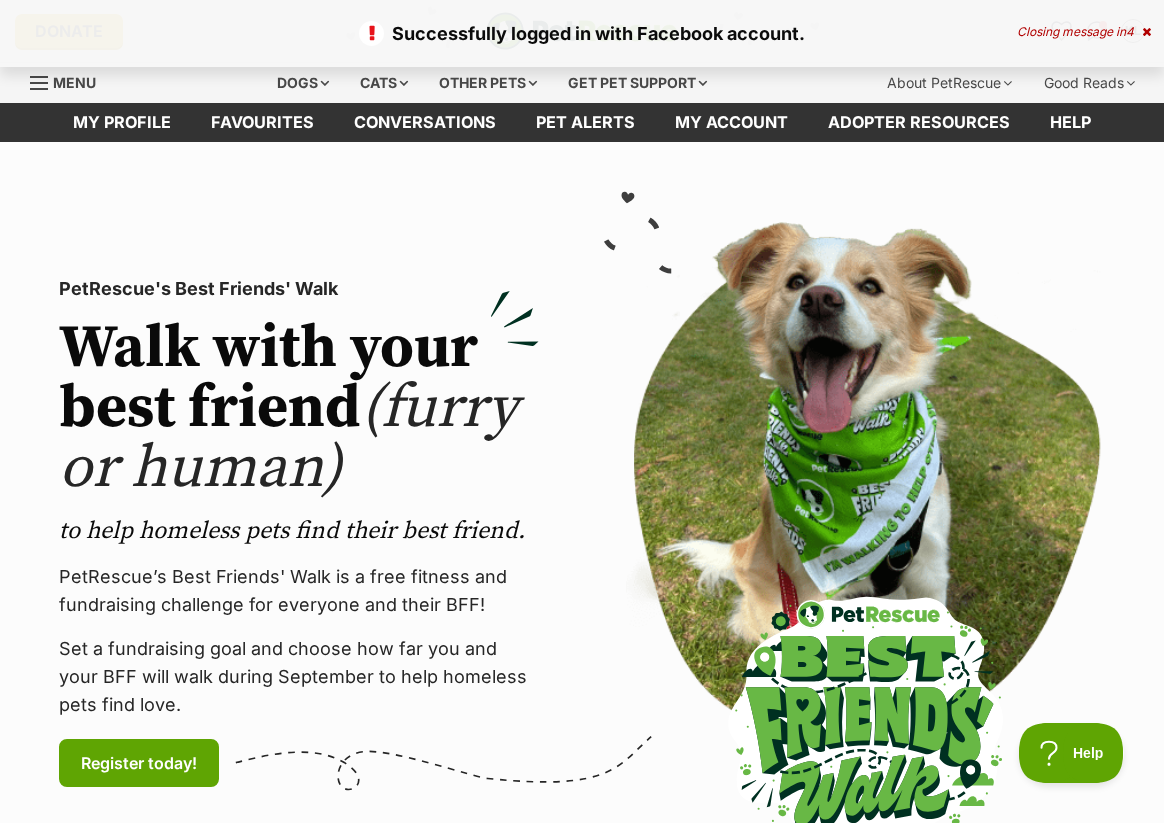 click at bounding box center [1146, 32] 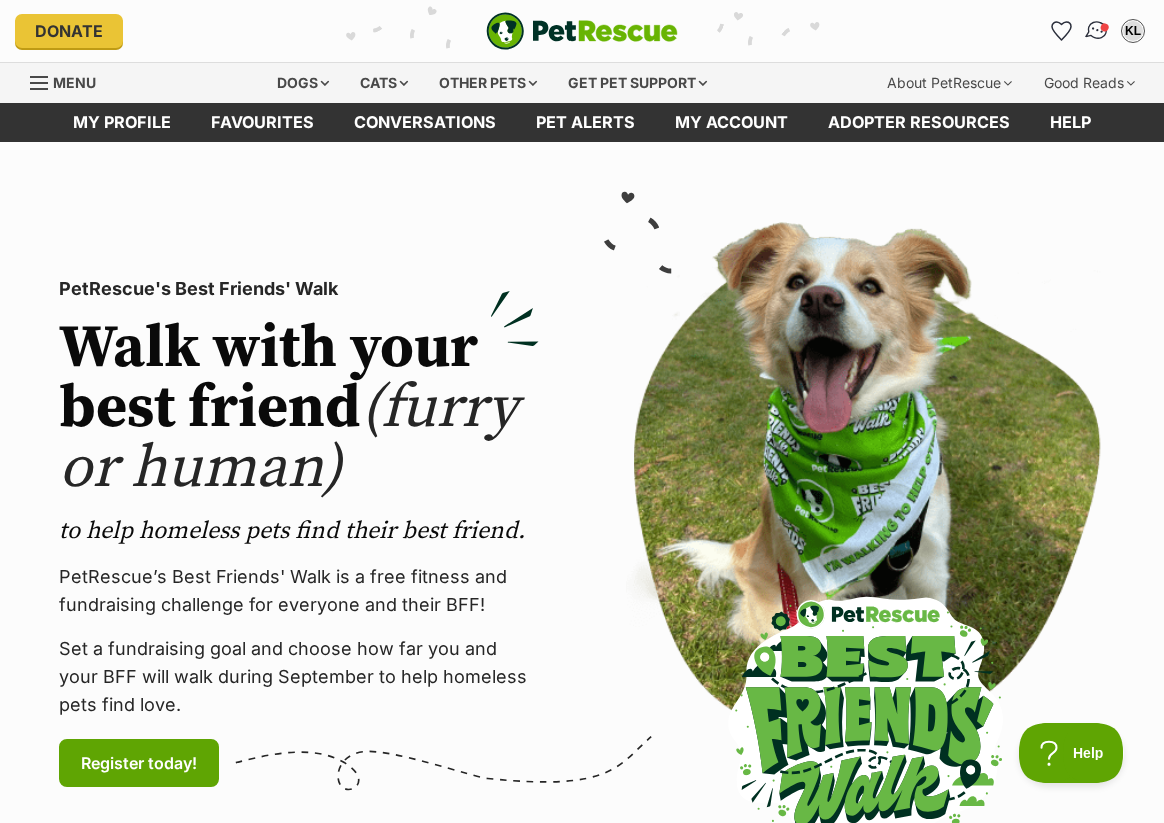 scroll, scrollTop: 0, scrollLeft: 0, axis: both 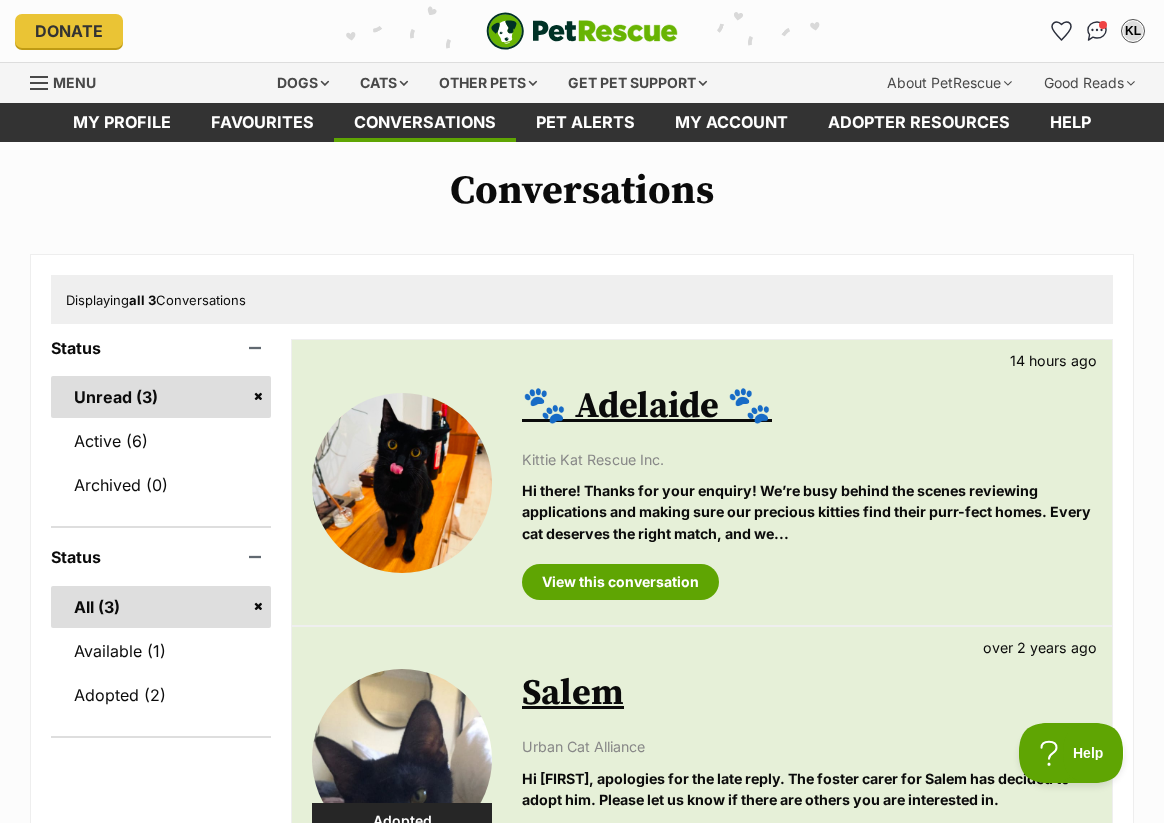 click on "Available
🐾 Adelaide 🐾
14 hours ago
Kittie Kat Rescue Inc.
Hi there! Thanks for your enquiry!
We’re busy behind the scenes reviewing applications and making sure our precious kitties find their purr-fect homes. Every cat deserves the right match, and we...
View this conversation" at bounding box center [702, 482] 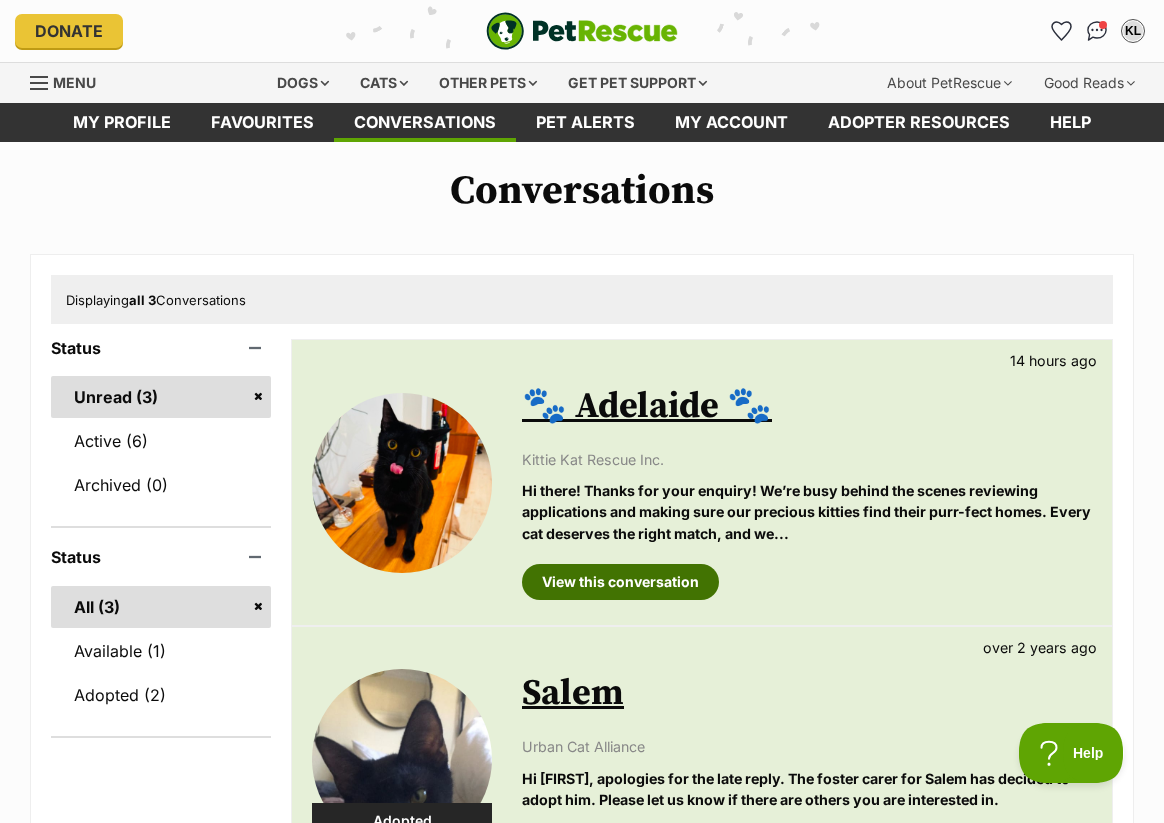 click on "View this conversation" at bounding box center [620, 582] 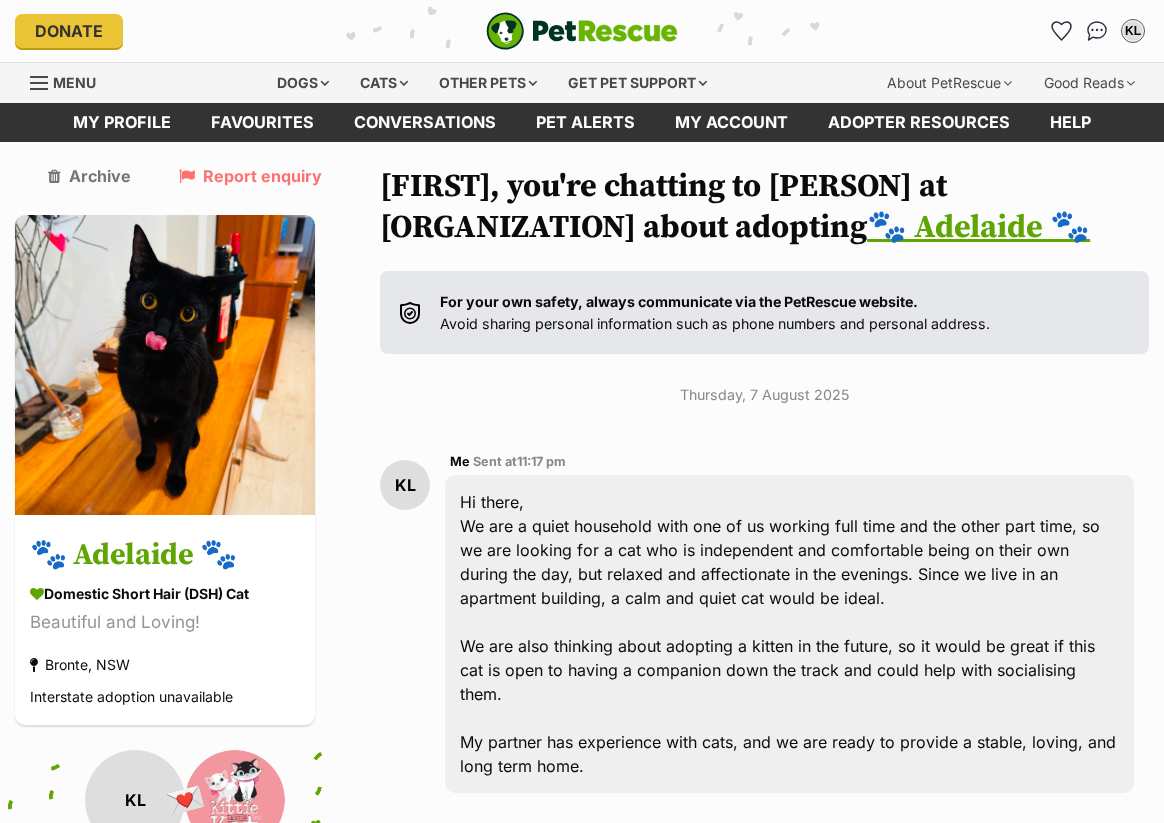 scroll, scrollTop: 0, scrollLeft: 0, axis: both 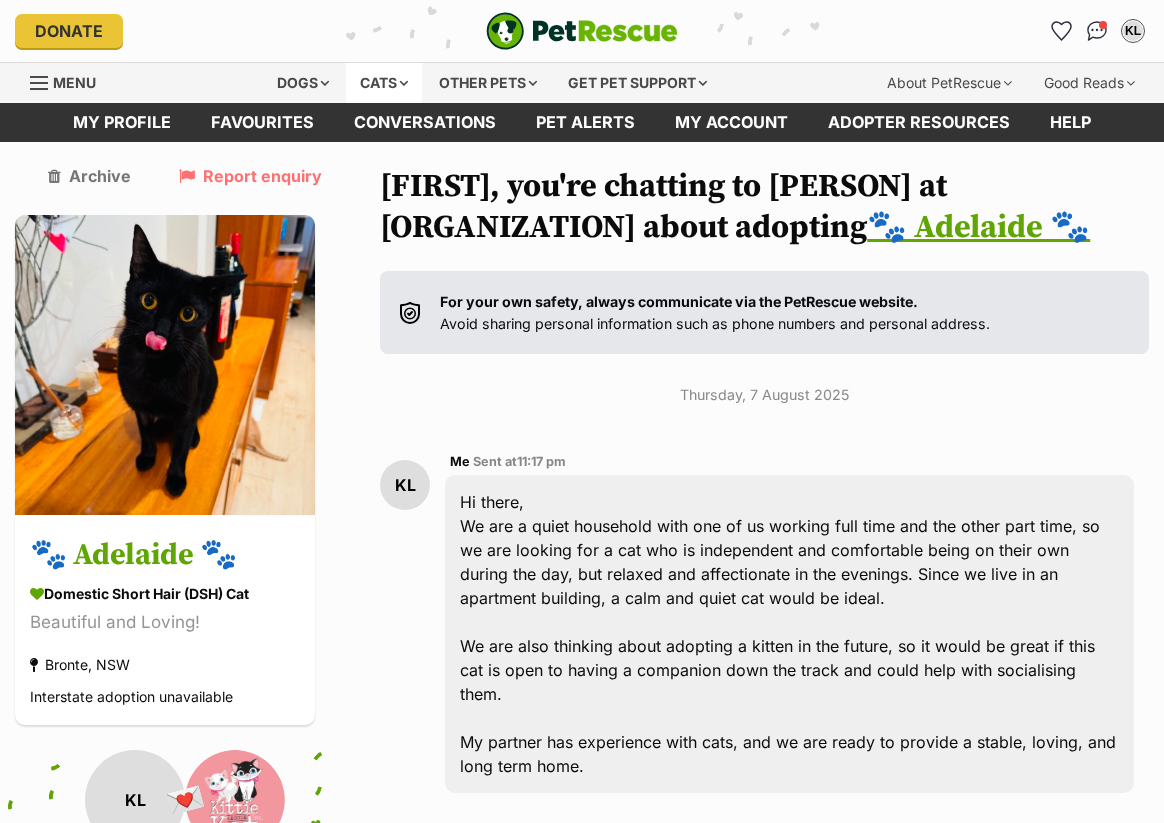 click on "Cats" at bounding box center [384, 83] 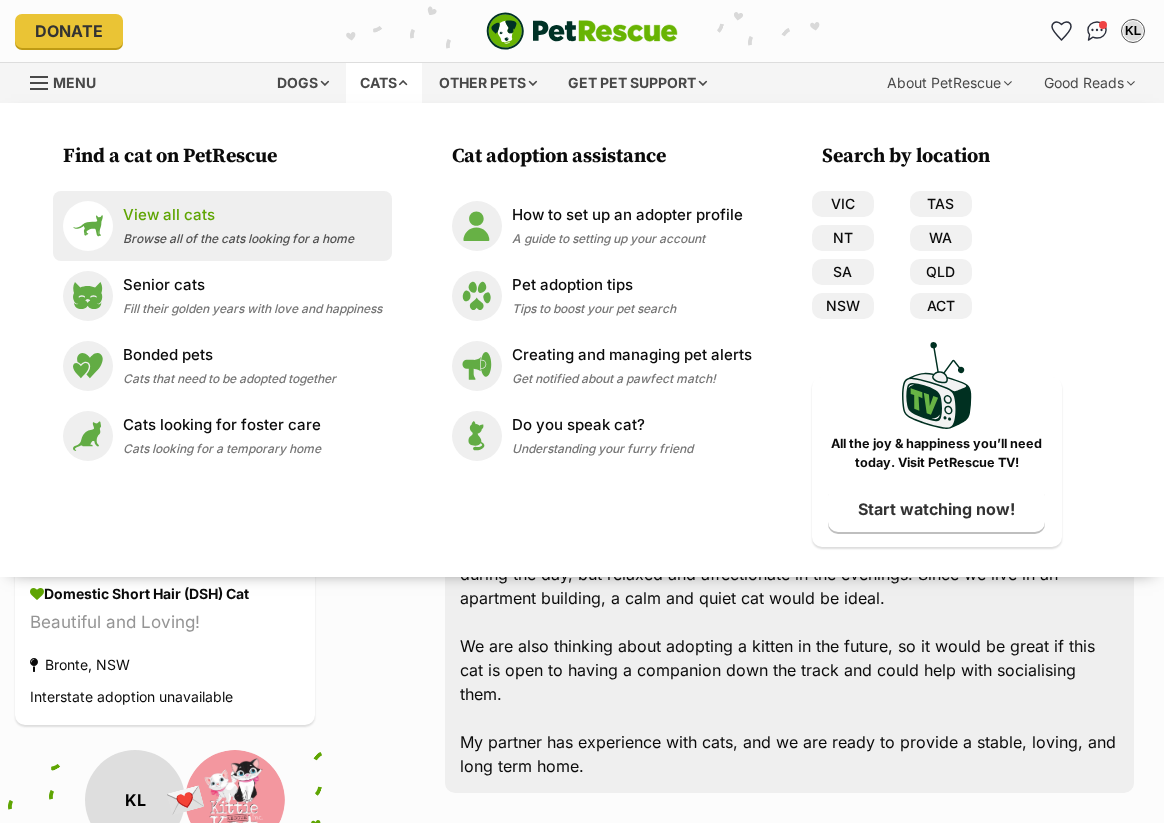 click on "View all cats" at bounding box center [238, 215] 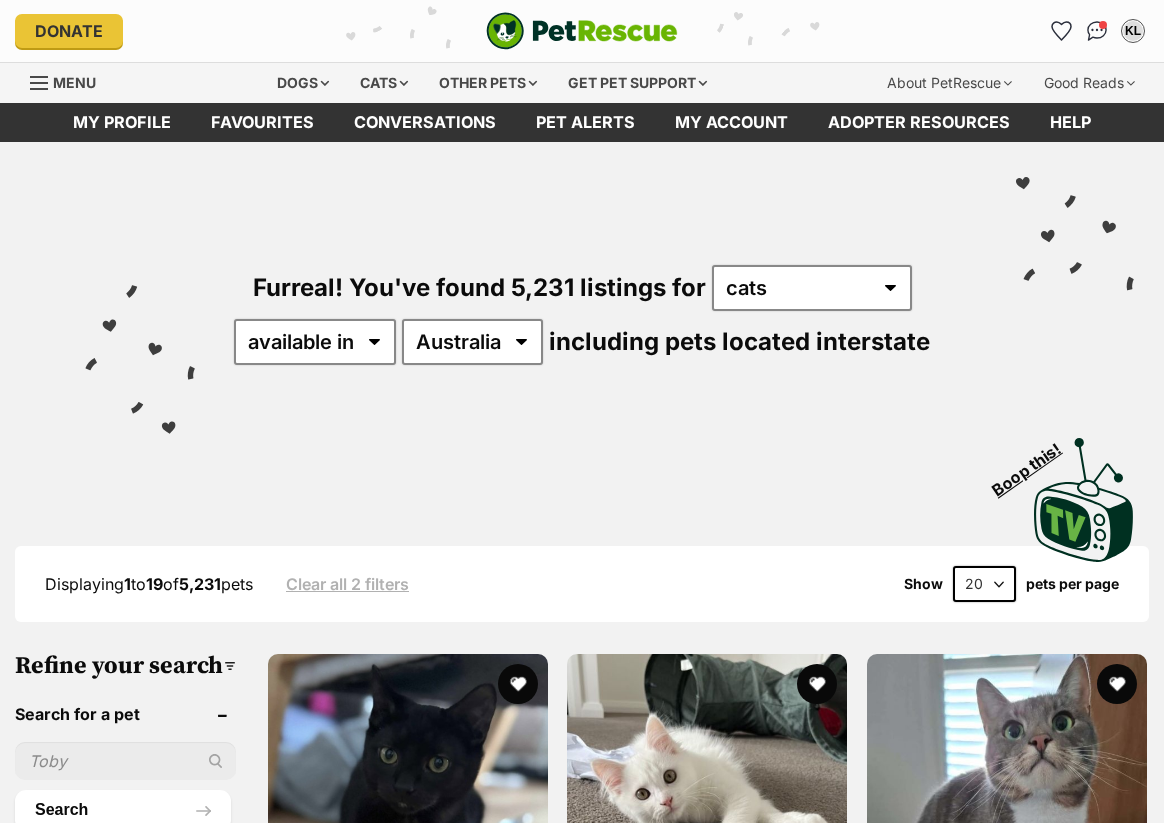 scroll, scrollTop: 0, scrollLeft: 0, axis: both 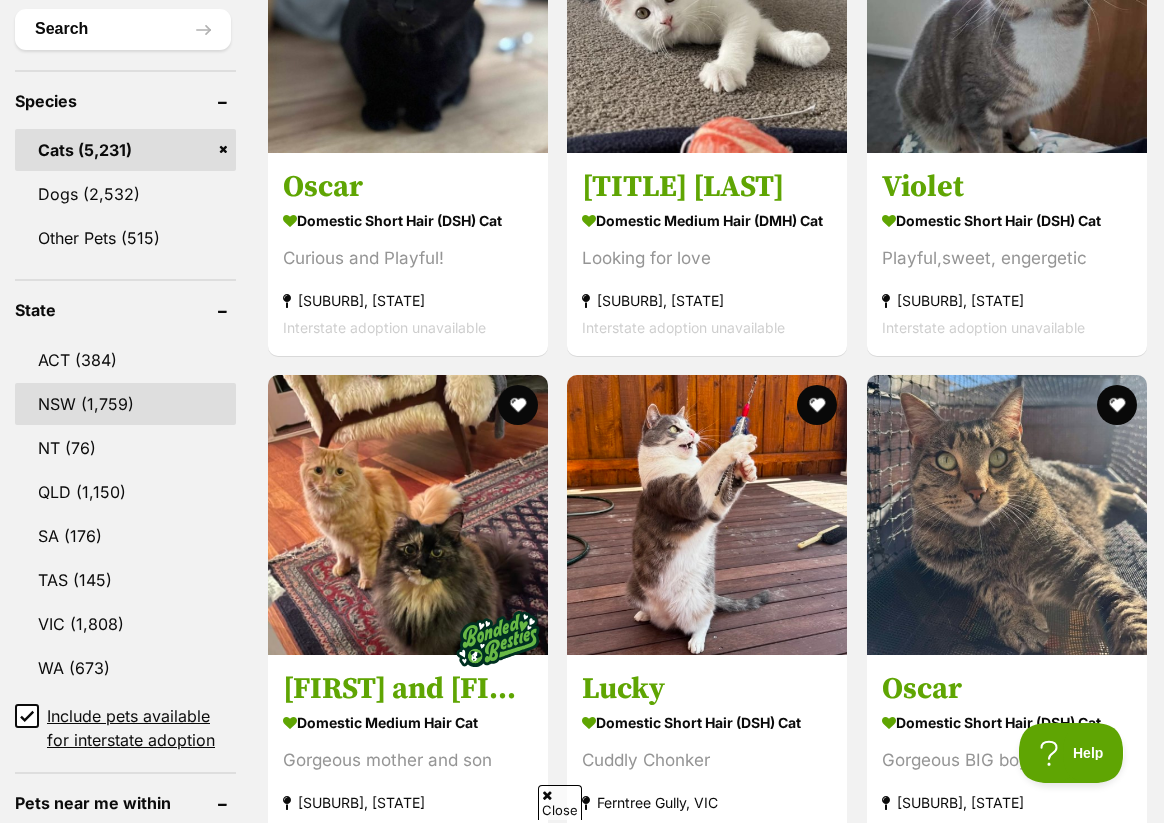 click on "NSW (1,759)" at bounding box center [125, 404] 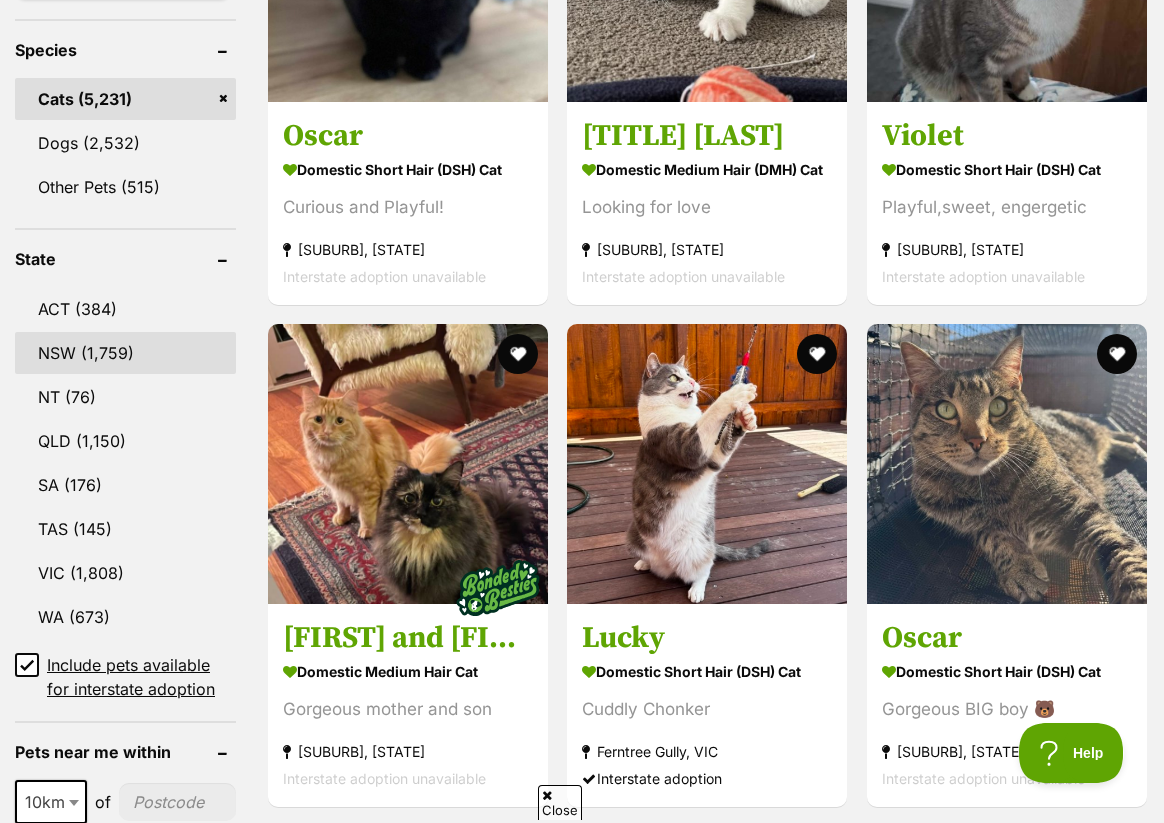 scroll, scrollTop: 902, scrollLeft: 0, axis: vertical 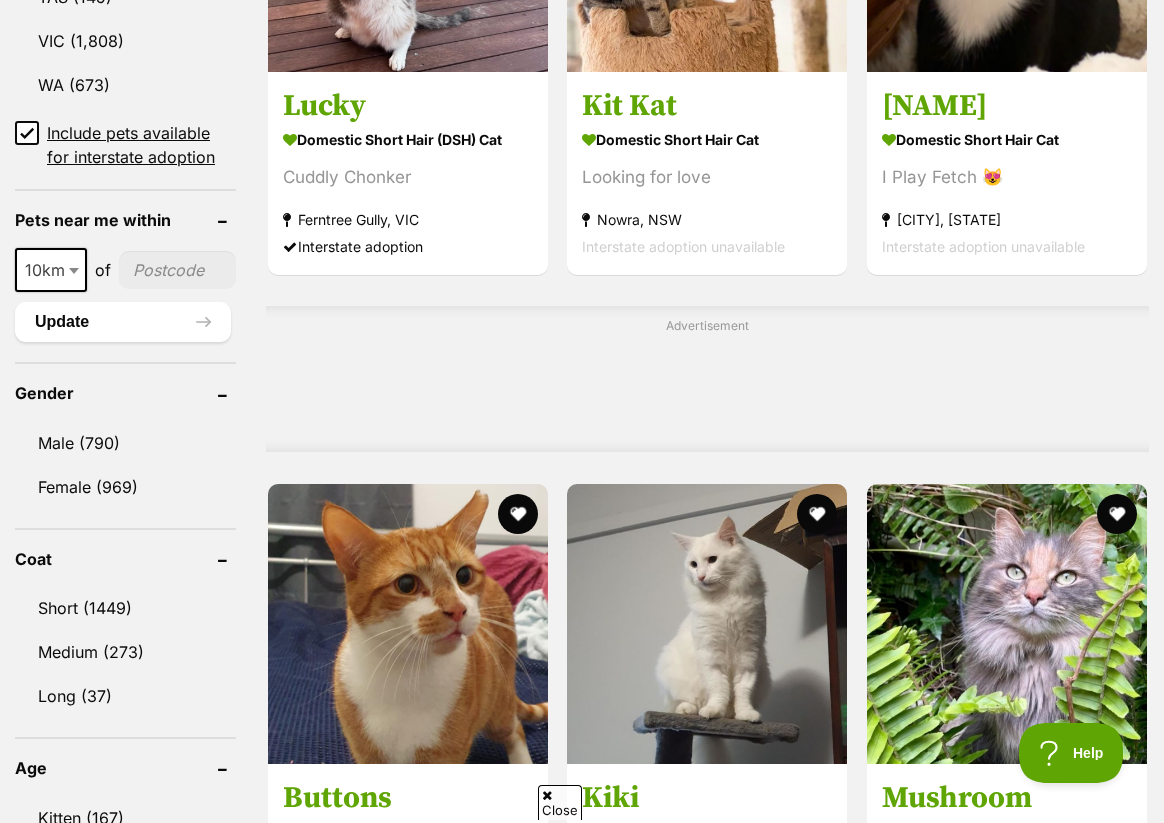click at bounding box center (177, 270) 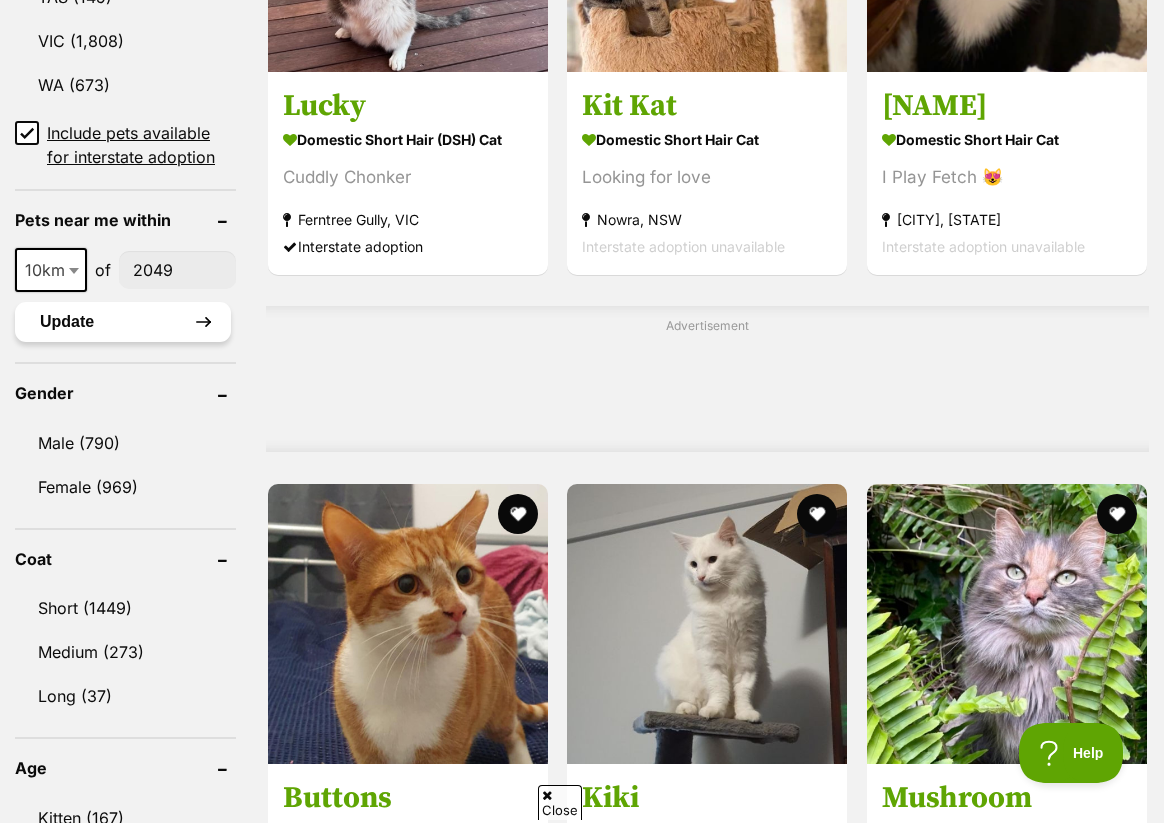 scroll, scrollTop: 0, scrollLeft: 0, axis: both 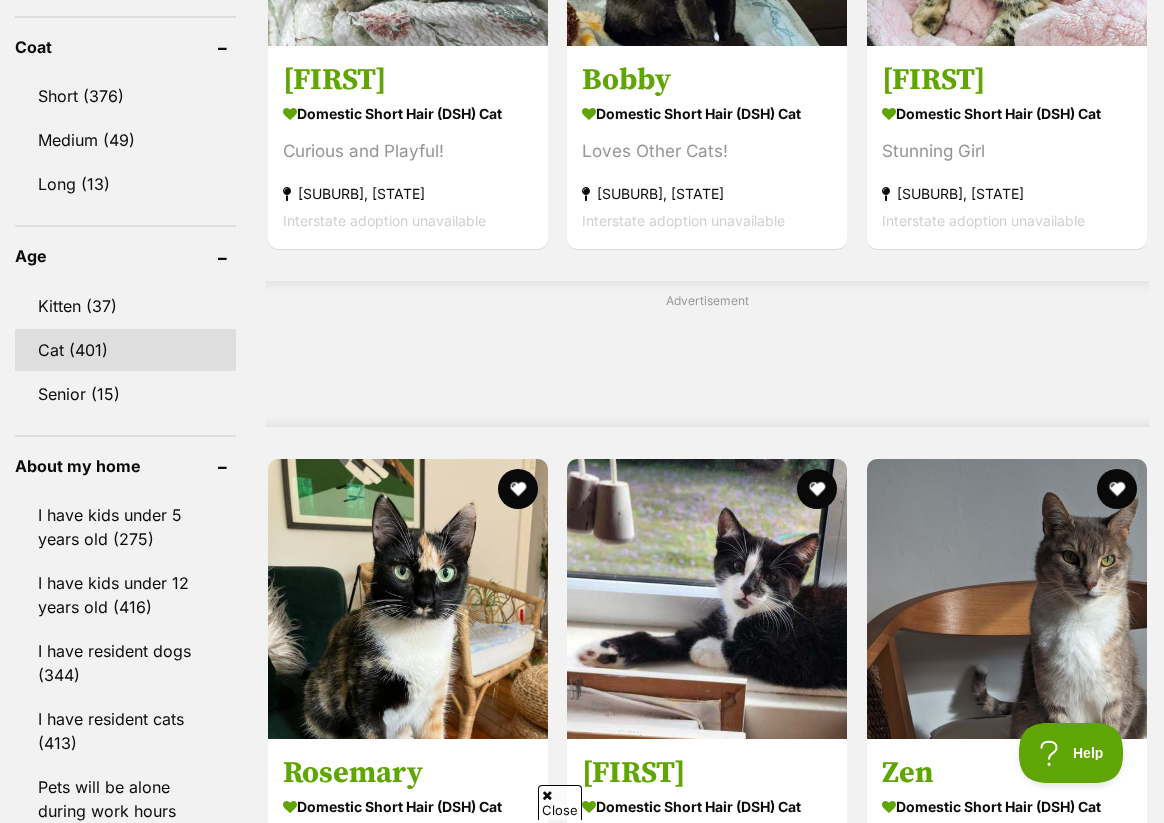 click on "Cat (401)" at bounding box center (125, 350) 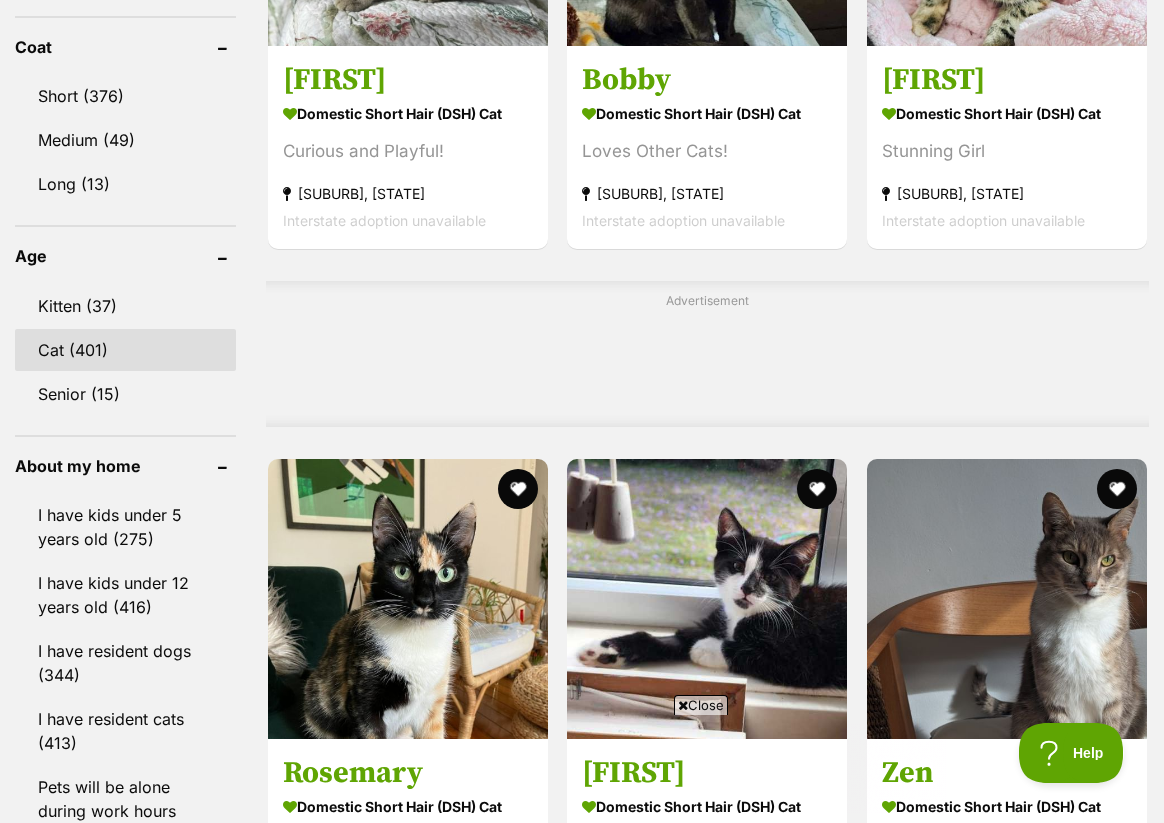 scroll, scrollTop: 0, scrollLeft: 0, axis: both 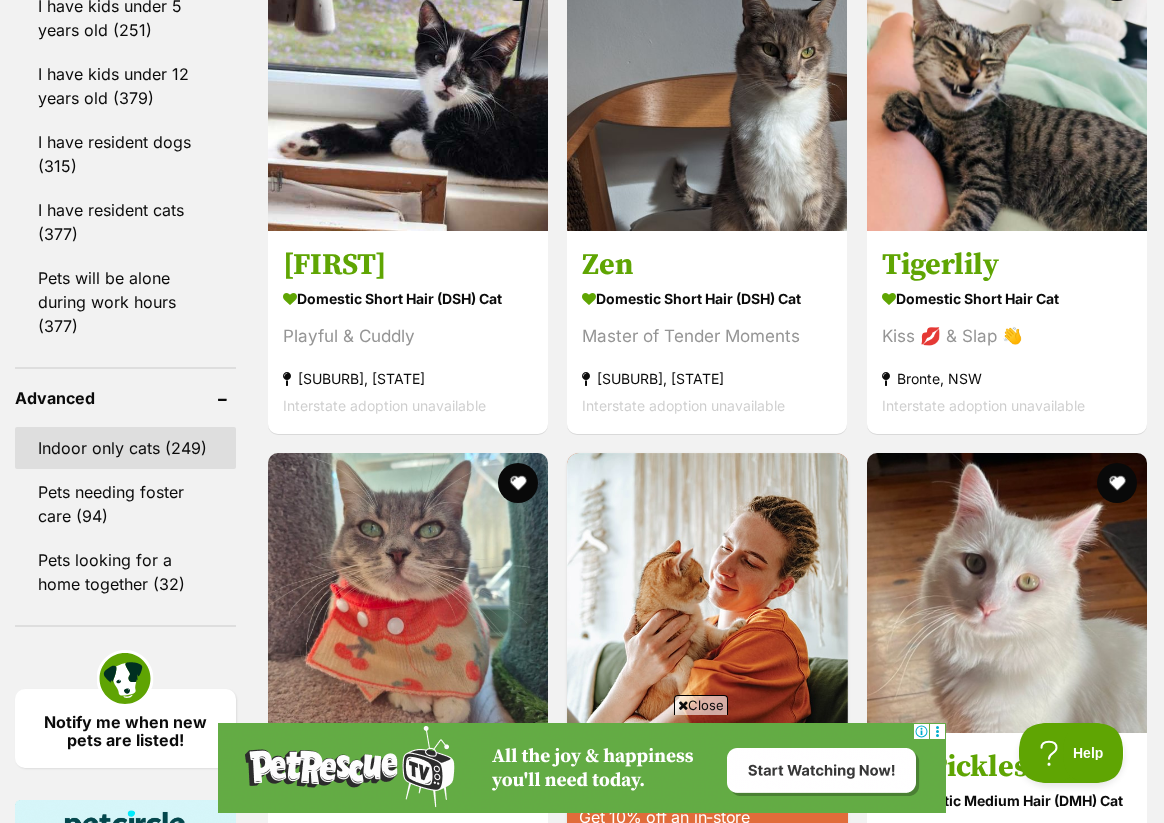click on "Indoor only cats (249)" at bounding box center [125, 448] 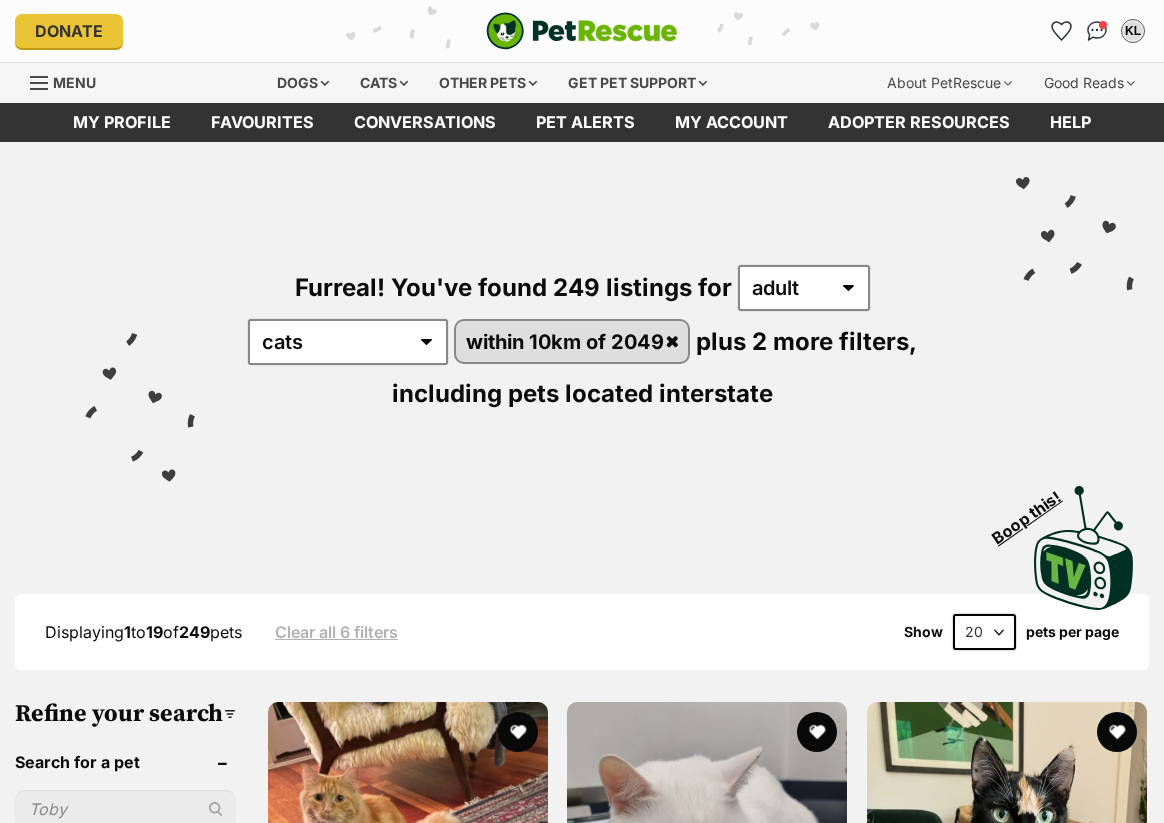 scroll, scrollTop: 0, scrollLeft: 0, axis: both 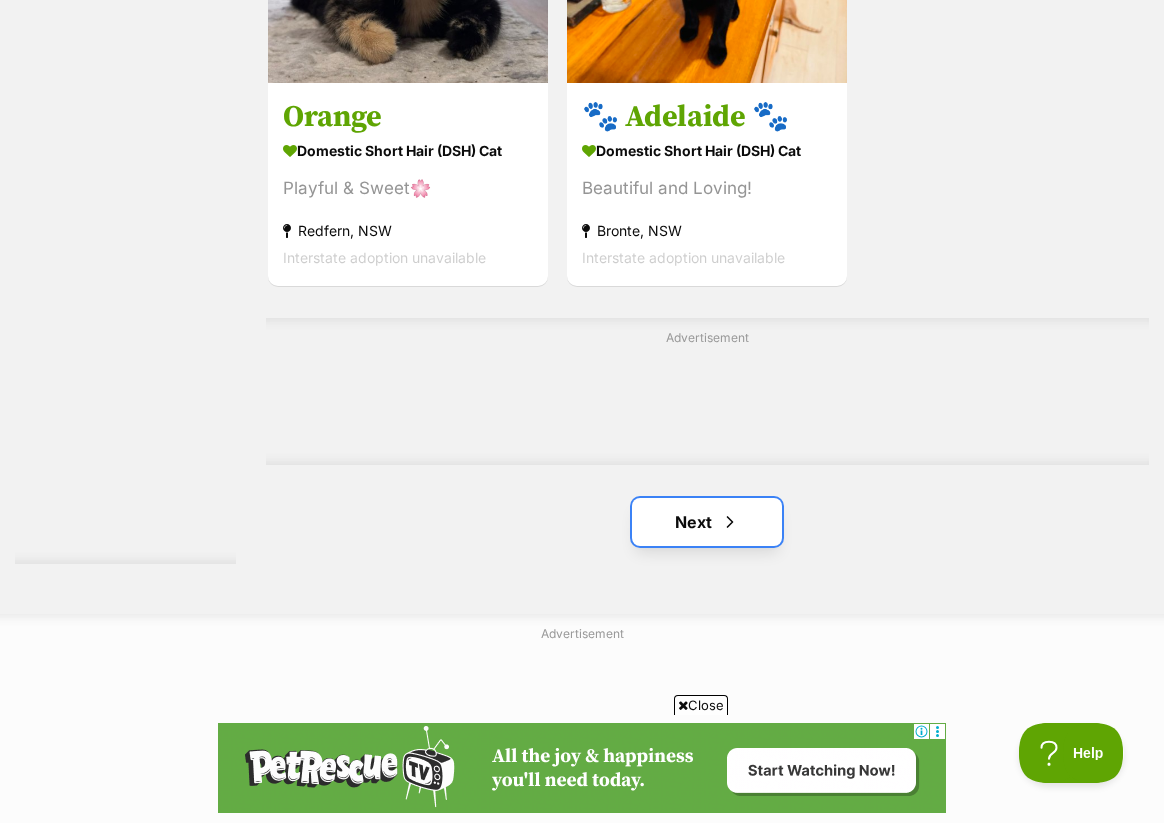 click on "Next" at bounding box center (707, 522) 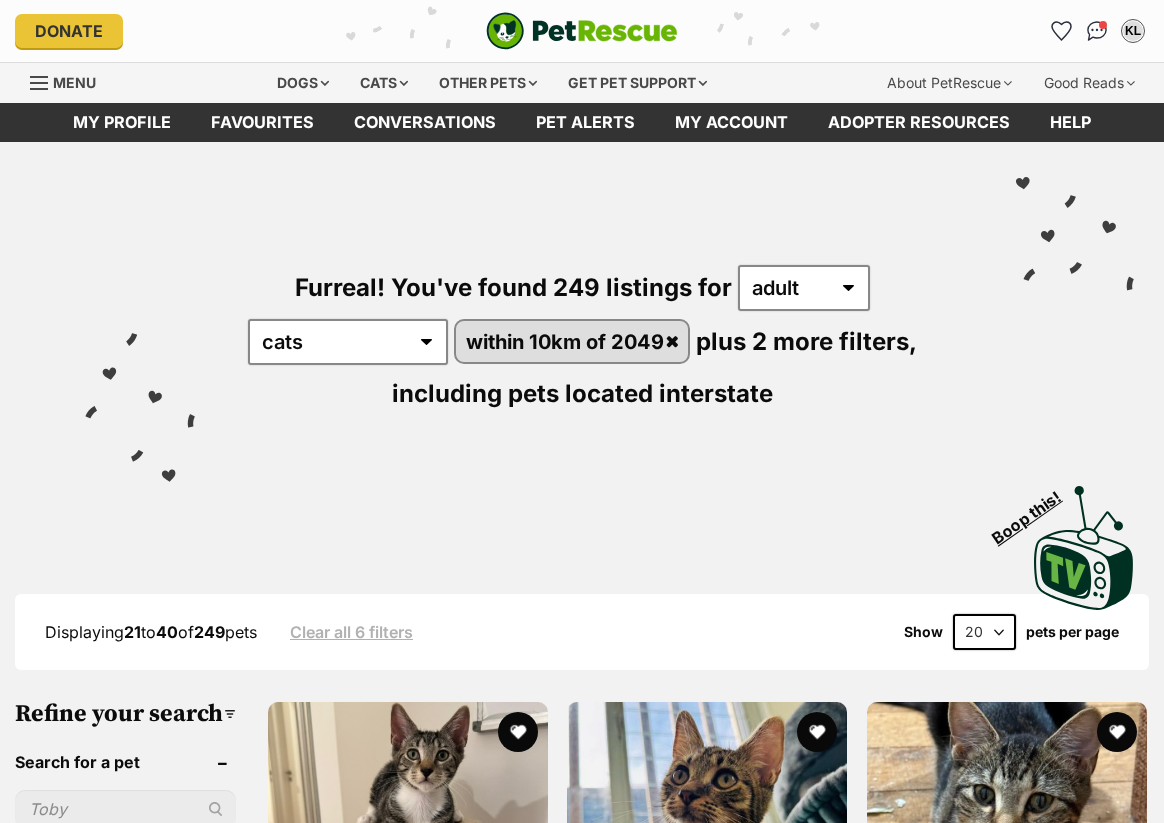 scroll, scrollTop: 0, scrollLeft: 0, axis: both 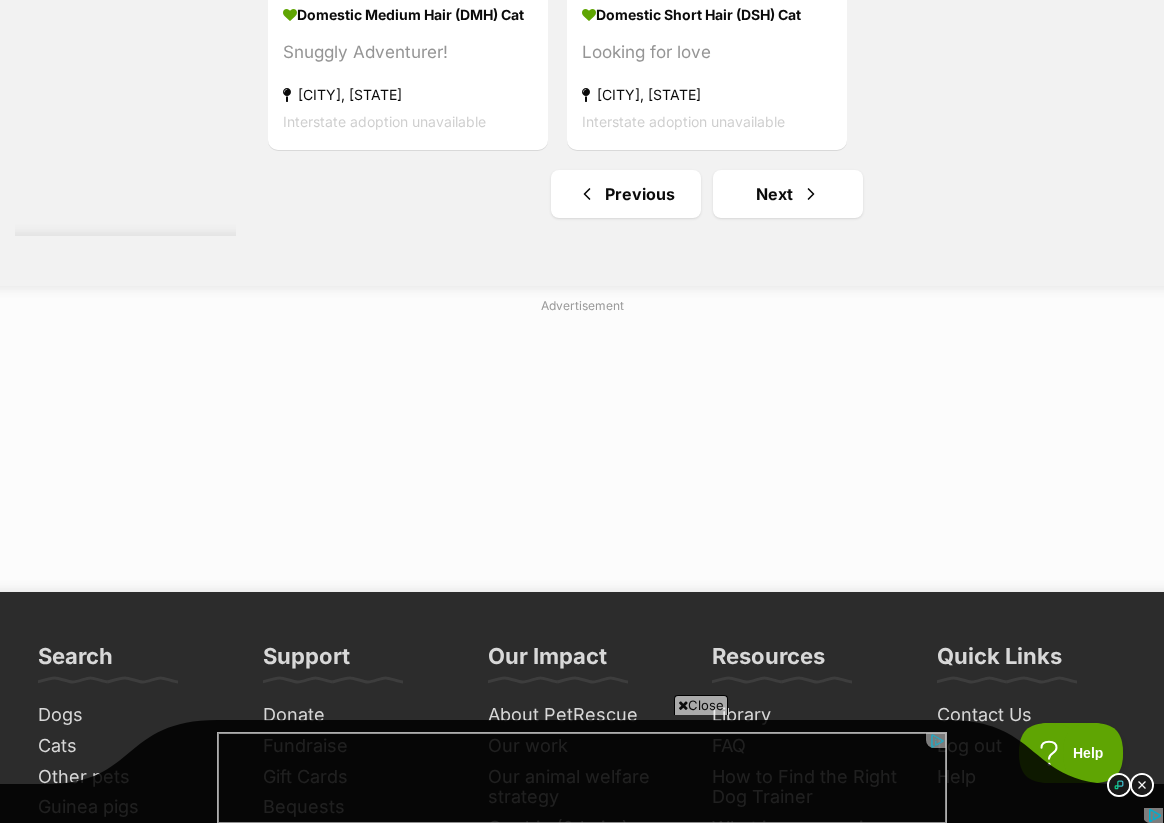 click on "[FIRST] aka The [NICKNAME]
Domestic Short Hair (DSH) Cat
Loves Belly Rubs! ❤️
[CITY], [STATE]
Interstate adoption unavailable
[FIRST]
Domestic Short Hair (DSH) Cat
Cheeky & Sweet
[CITY], [STATE]
Interstate adoption unavailable
[FIRST]
Domestic Short Hair (DSH) Cat
Curious & Playful!
[CITY], [STATE]
Interstate adoption unavailable
[FIRST]
Domestic Short Hair (DSH) Cat
Great With Everyone!
[CITY], [STATE]
Interstate adoption unavailable
[FIRST]
Domestic Short Hair (DSH) Cat
Sweet & Loving
[CITY], [STATE]
Interstate adoption unavailable
[FIRST] 🌸
Domestic Medium Hair (DMH) Cat
💖 Sweet & Gentle Soul🌸
[CITY], [STATE]
Interstate adoption unavailable" at bounding box center (707, -1839) 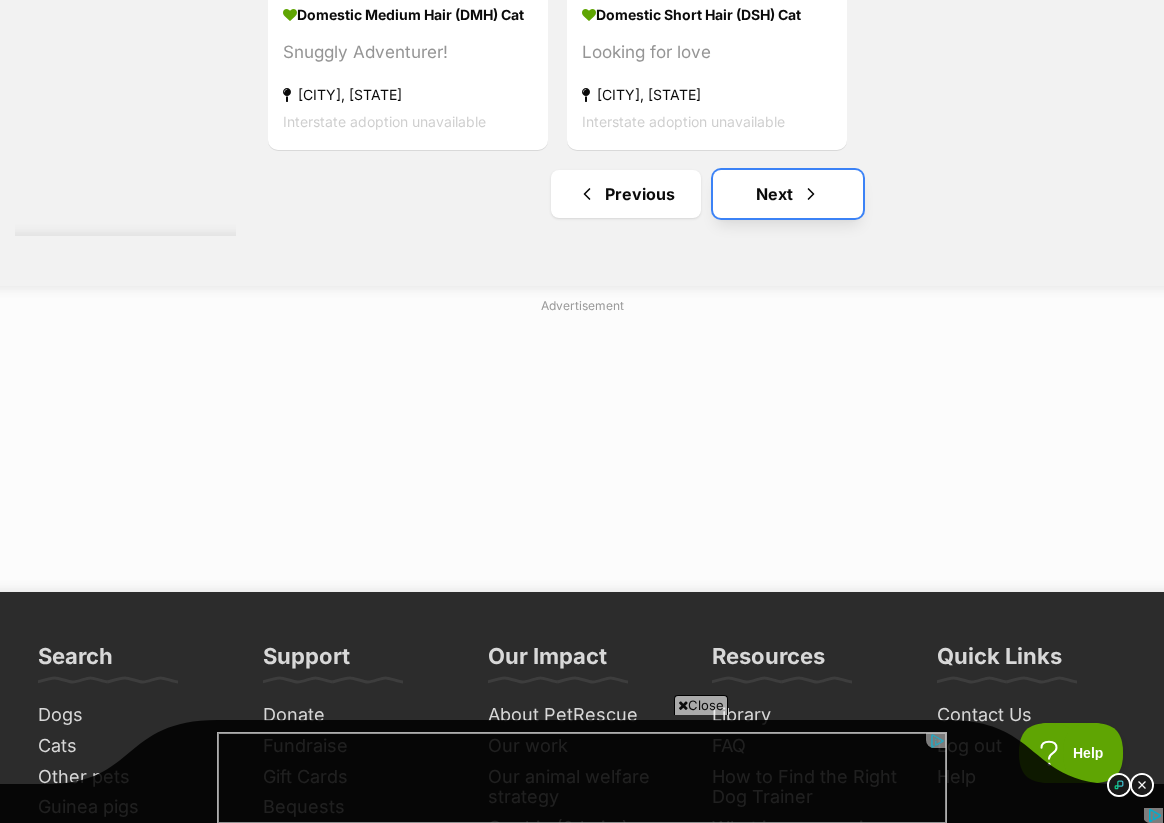 click on "Next" at bounding box center (788, 194) 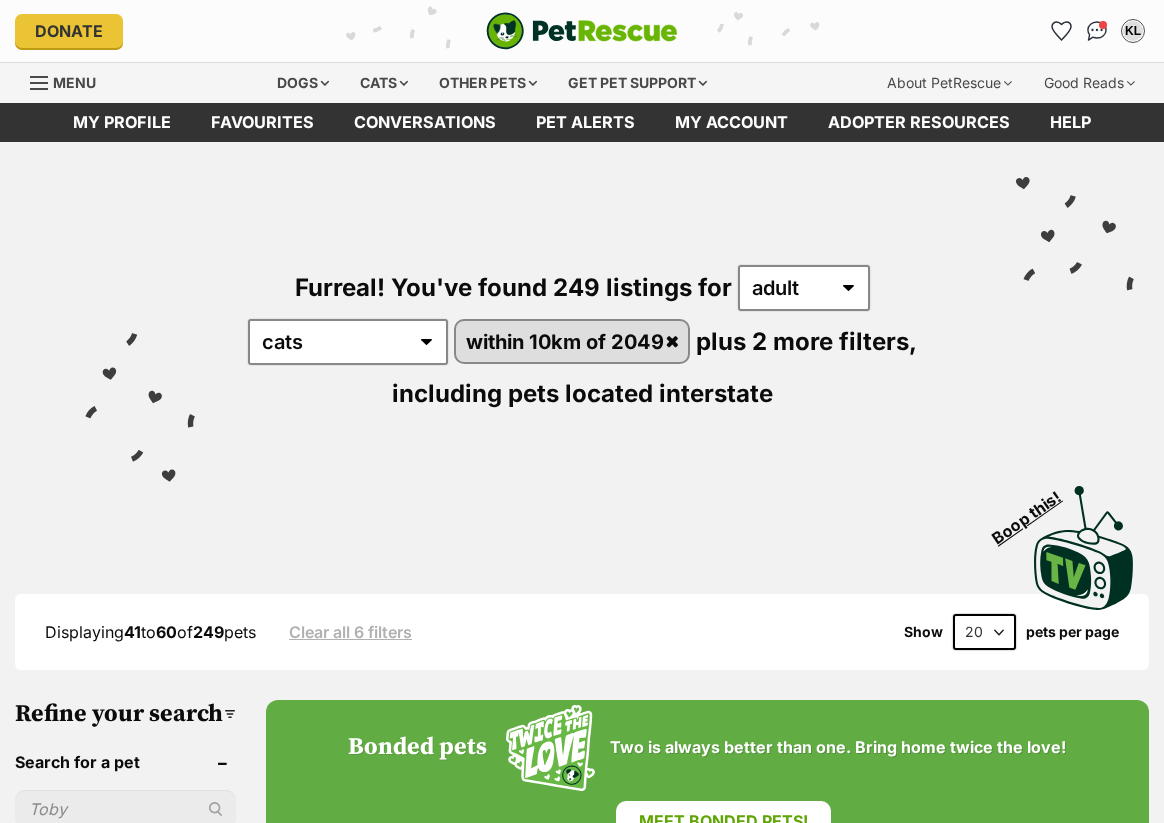 scroll, scrollTop: 1, scrollLeft: 0, axis: vertical 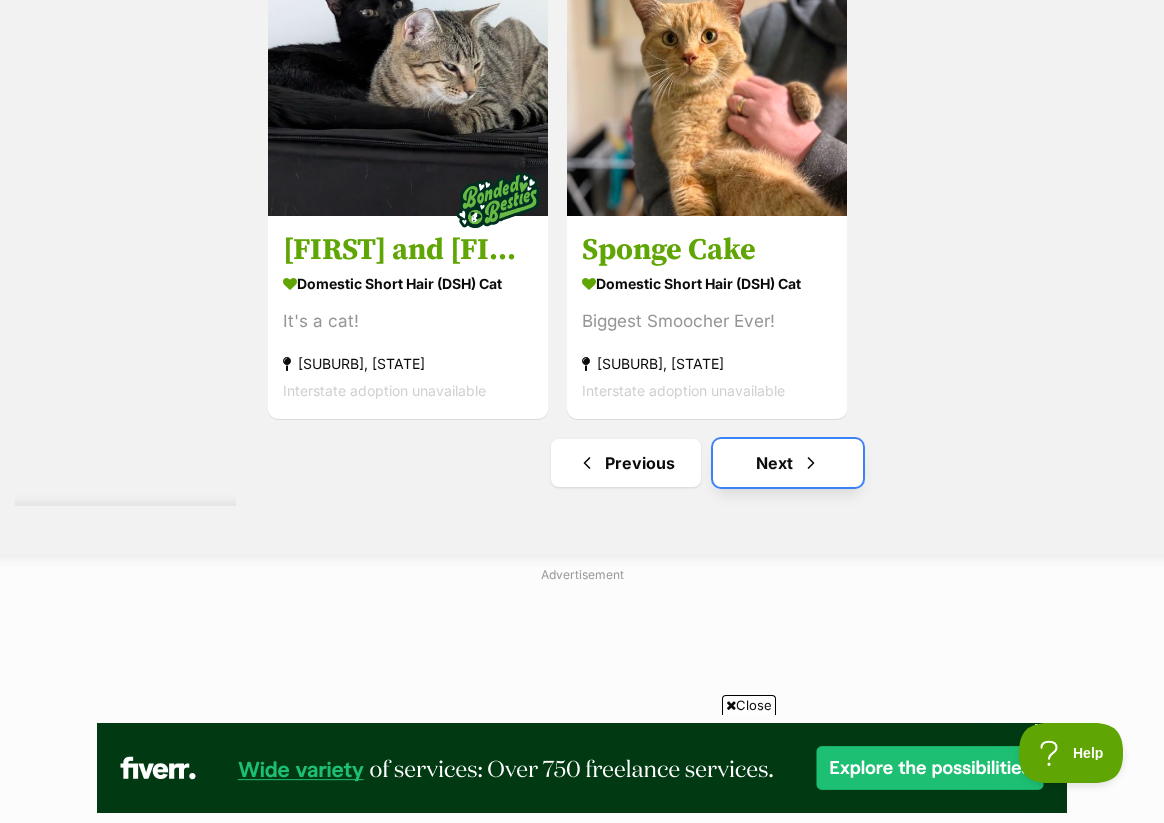 click on "Next" at bounding box center (788, 463) 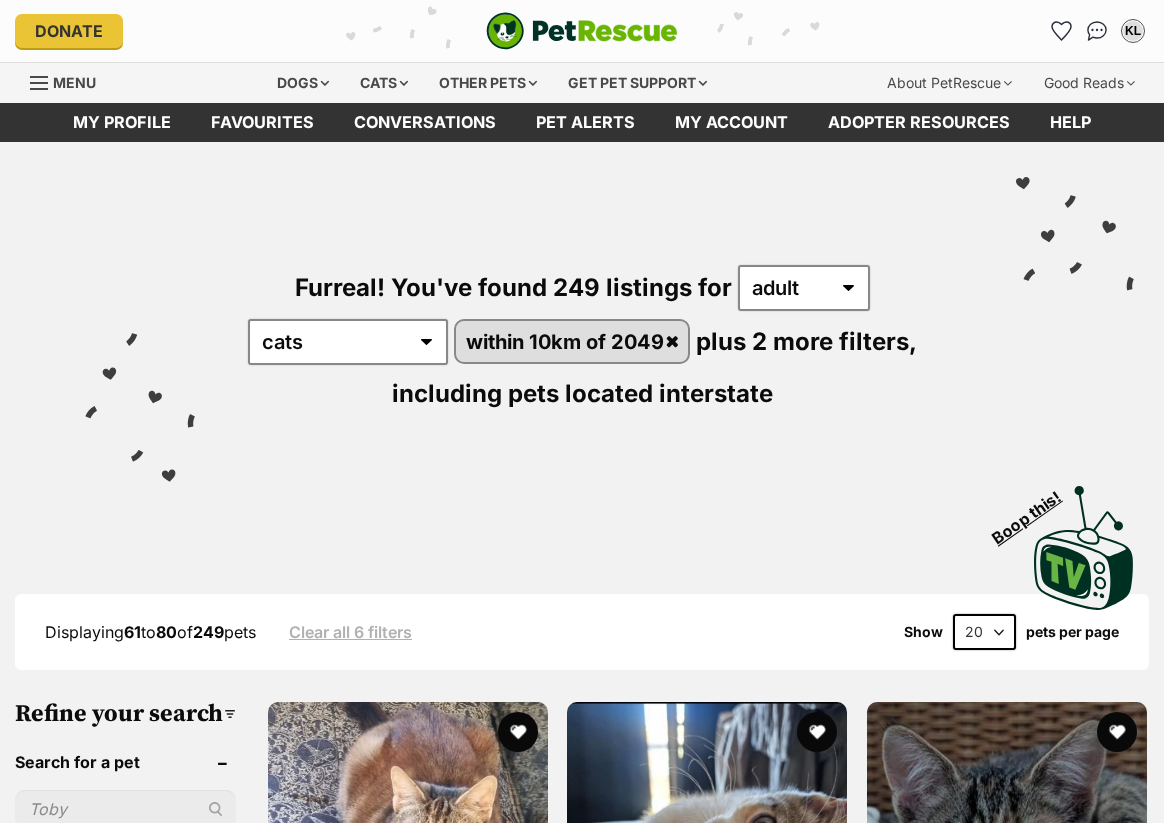scroll, scrollTop: 36, scrollLeft: 0, axis: vertical 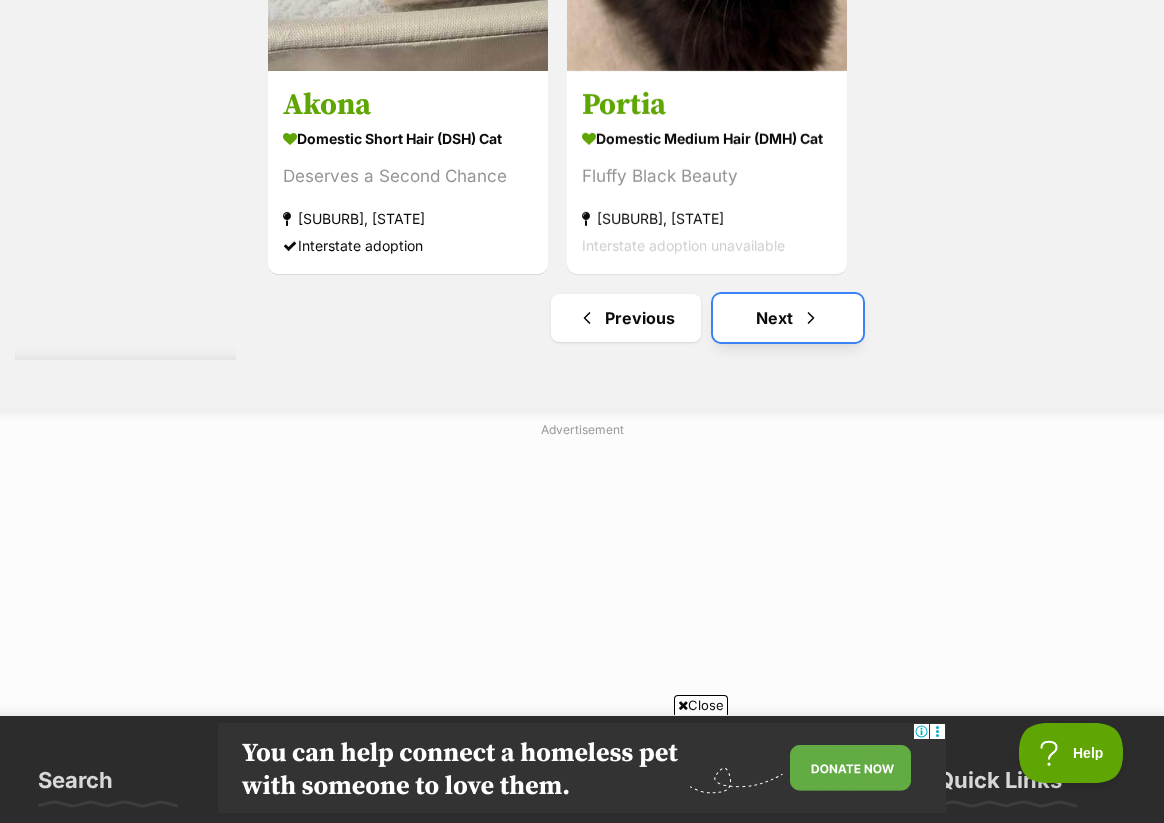 click at bounding box center (811, 318) 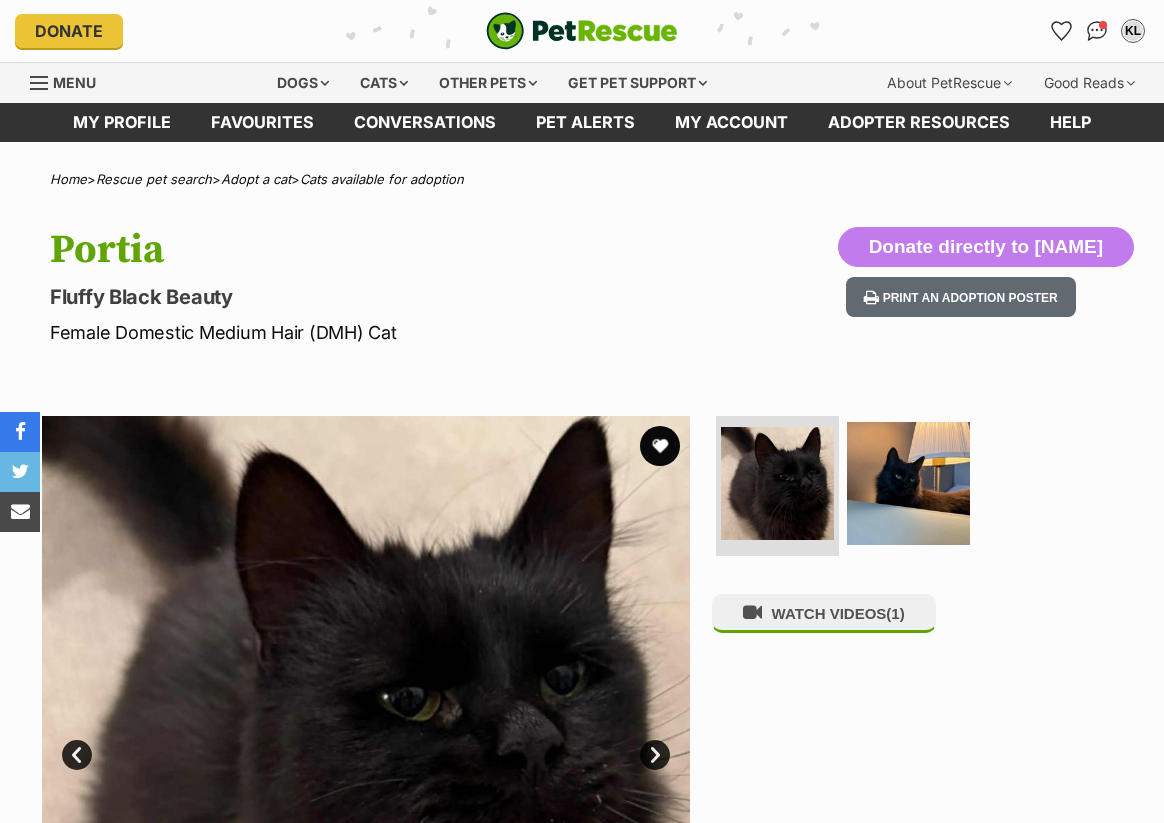 scroll, scrollTop: 0, scrollLeft: 0, axis: both 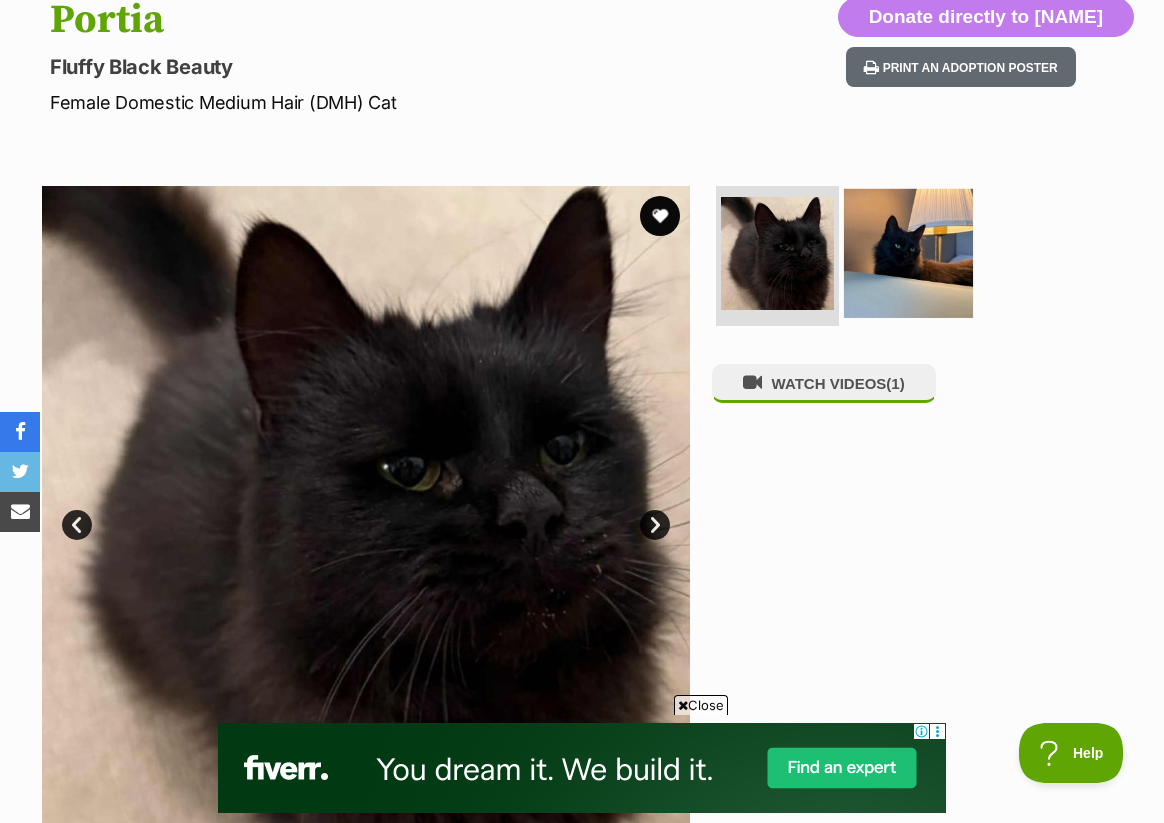 click at bounding box center (908, 253) 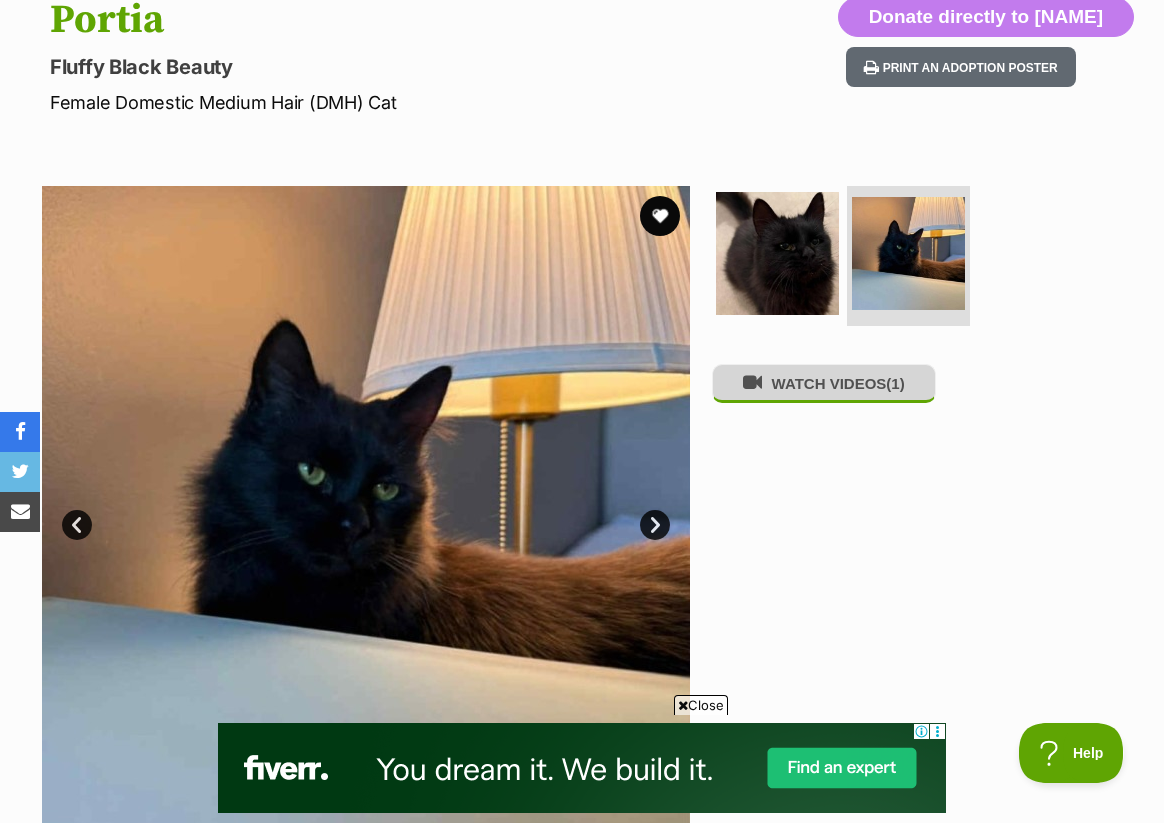 click on "WATCH VIDEOS
(1)" at bounding box center (824, 383) 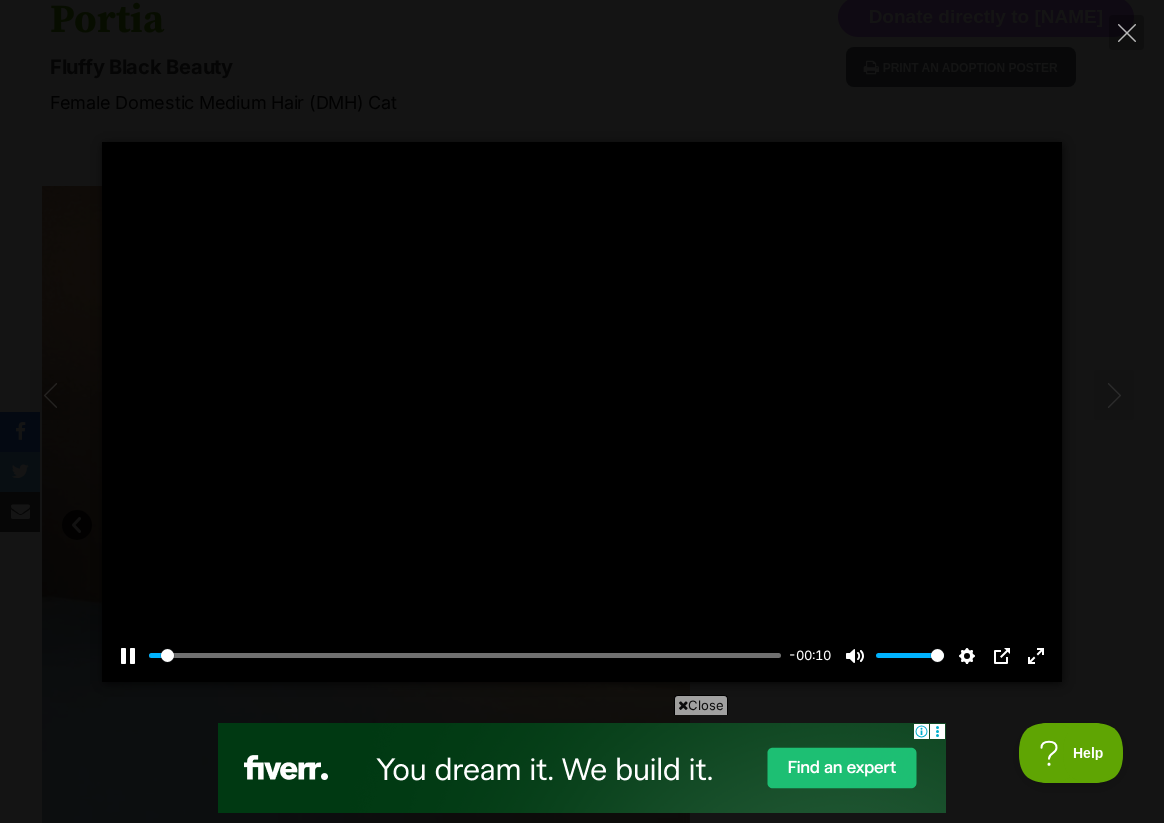 click on "Pause Play % buffered 00:00 -00:10 Unmute Mute Disable captions Enable captions Settings Captions Disabled Quality undefined Speed Normal Captions Go back to previous menu Quality Go back to previous menu Speed Go back to previous menu 0.5× 0.75× Normal 1.25× 1.5× 1.75× 2× 4× PIP Exit fullscreen Enter fullscreen Play" at bounding box center [582, 412] 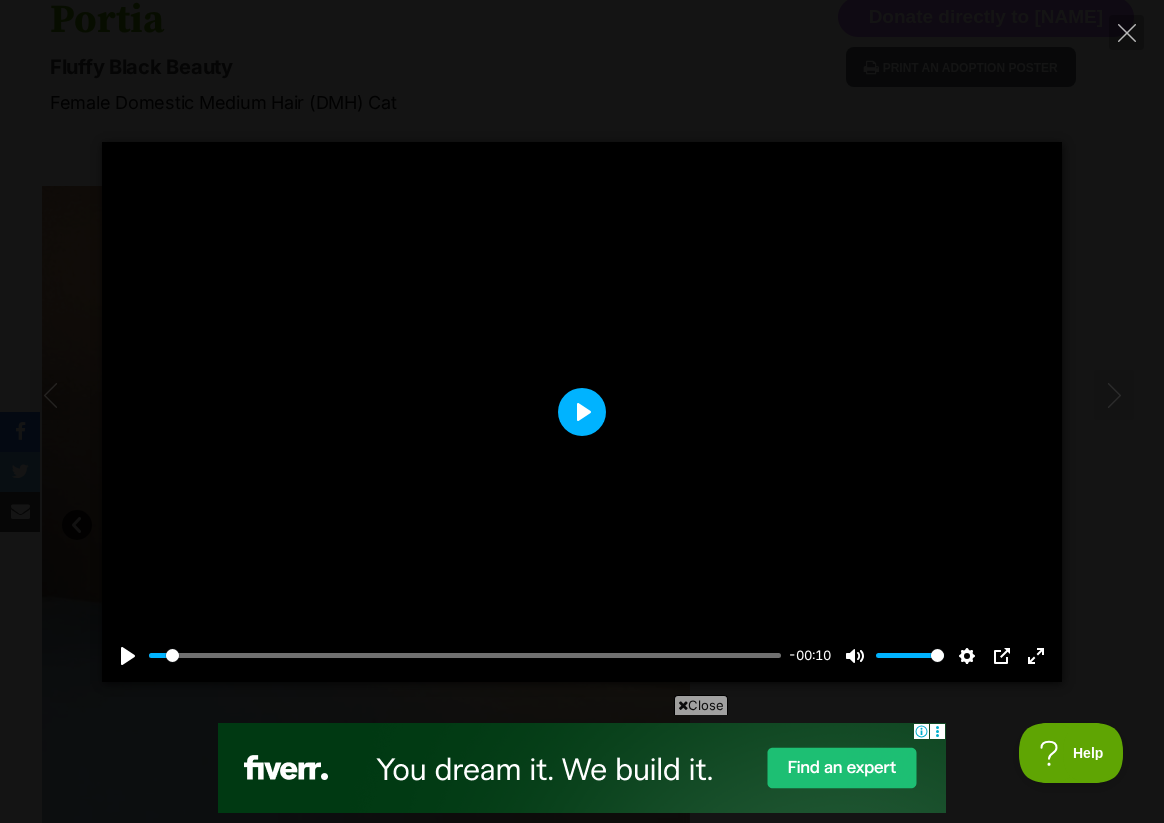click on "Play" at bounding box center [582, 412] 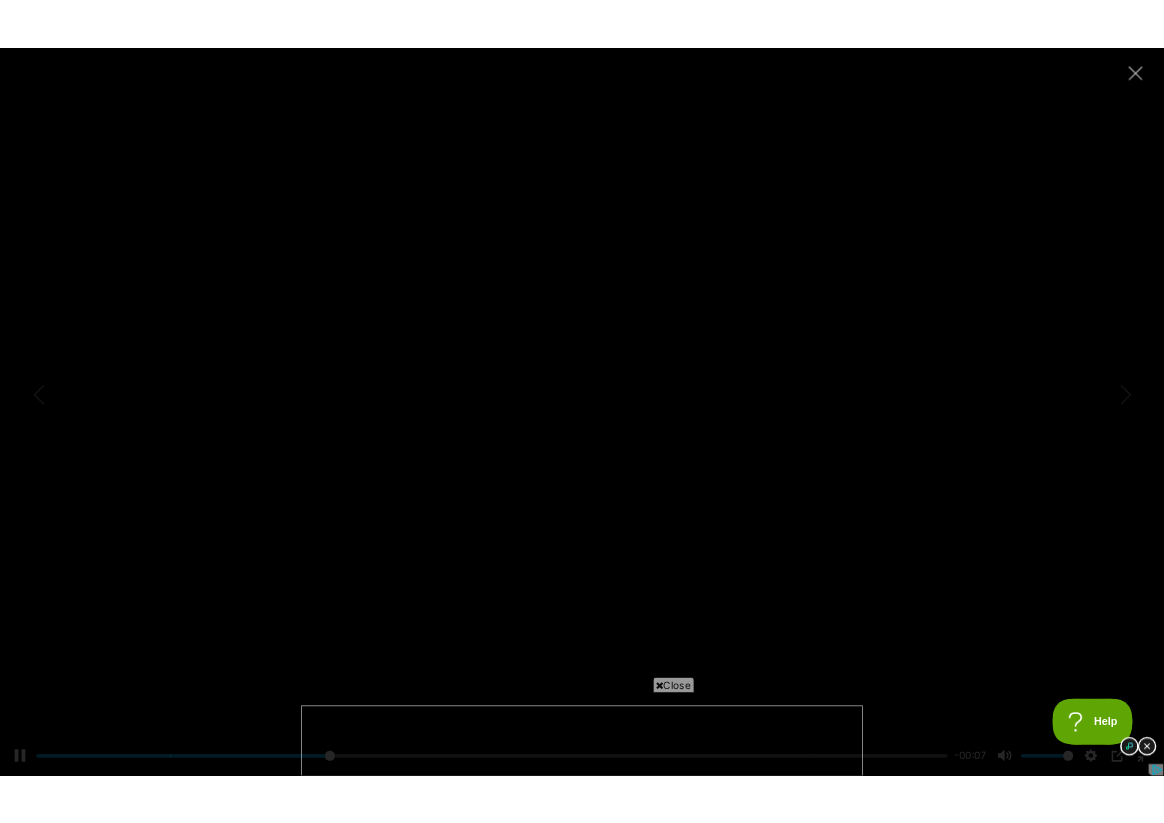 scroll, scrollTop: 0, scrollLeft: 0, axis: both 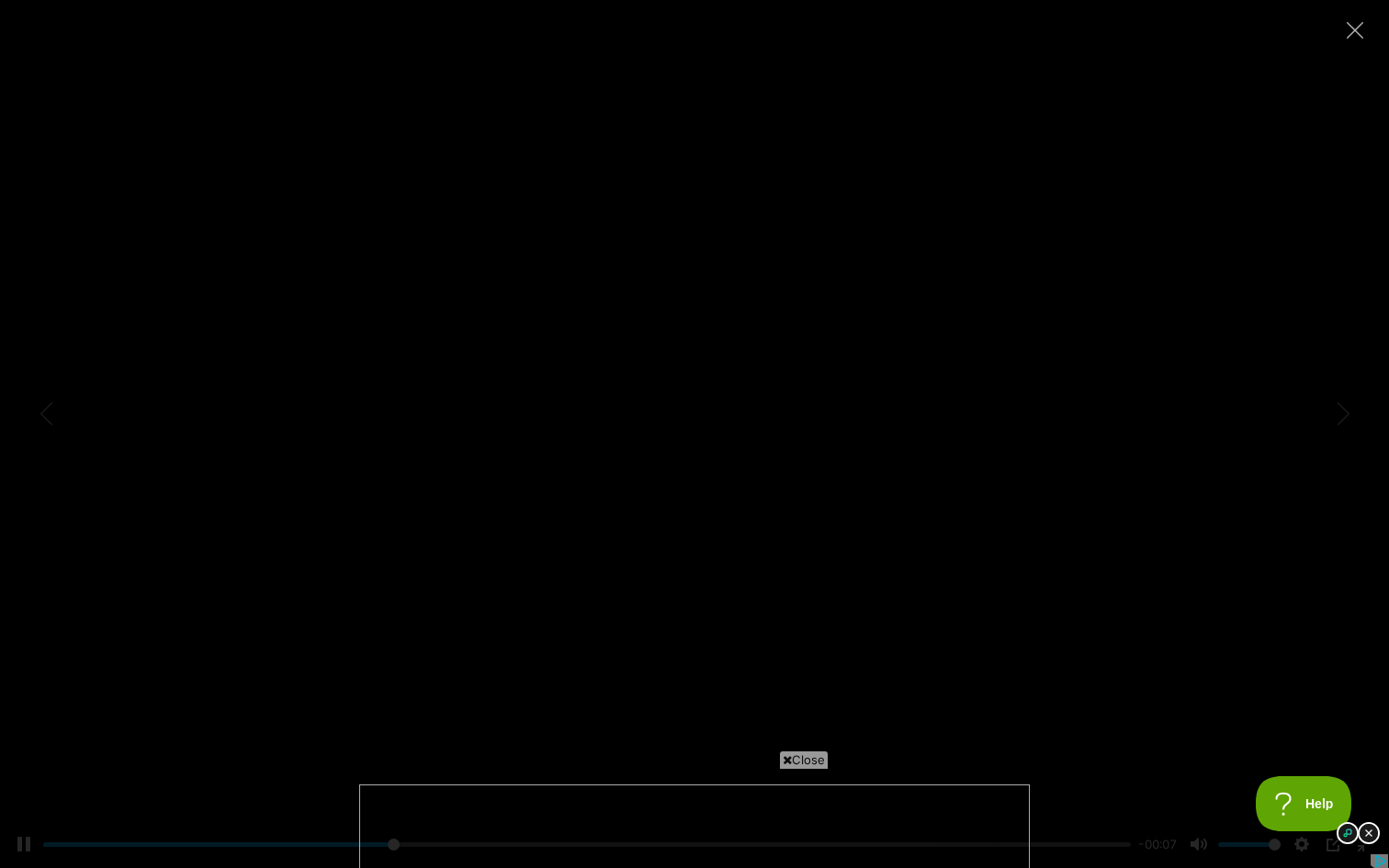 click at bounding box center (694, 434) 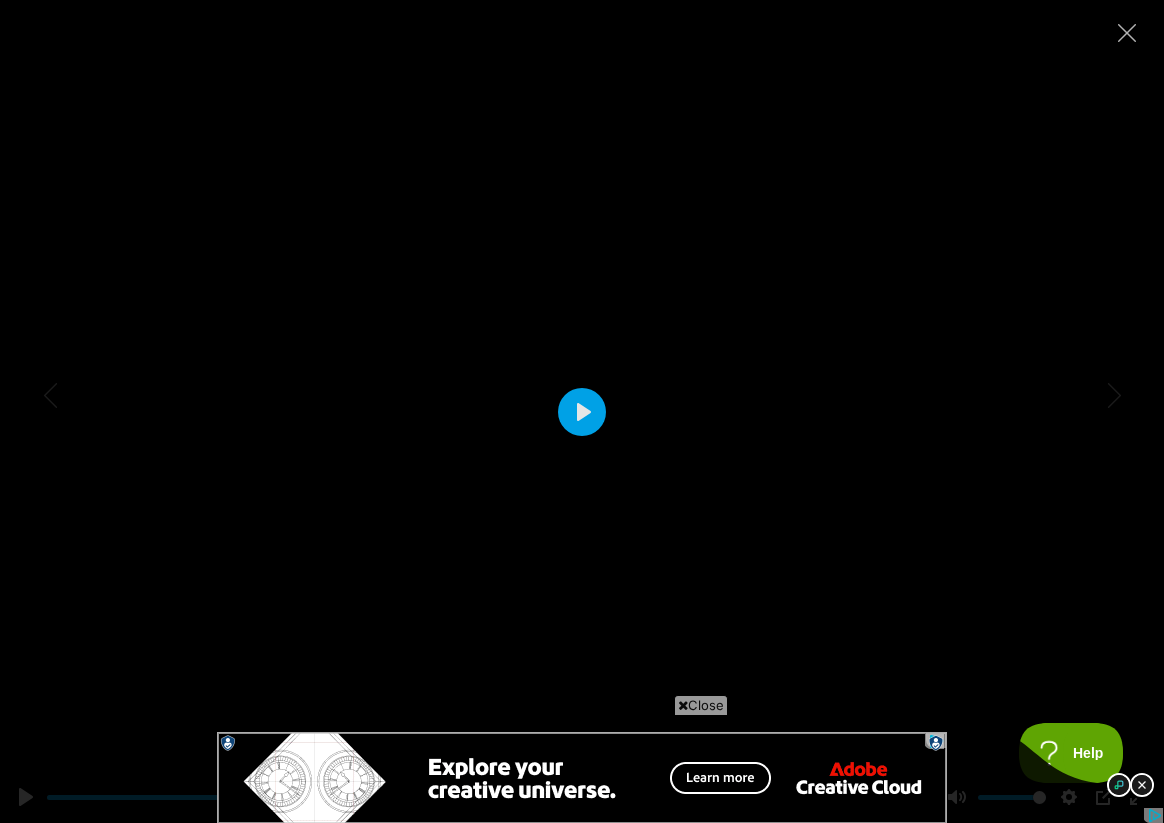 scroll, scrollTop: 0, scrollLeft: 0, axis: both 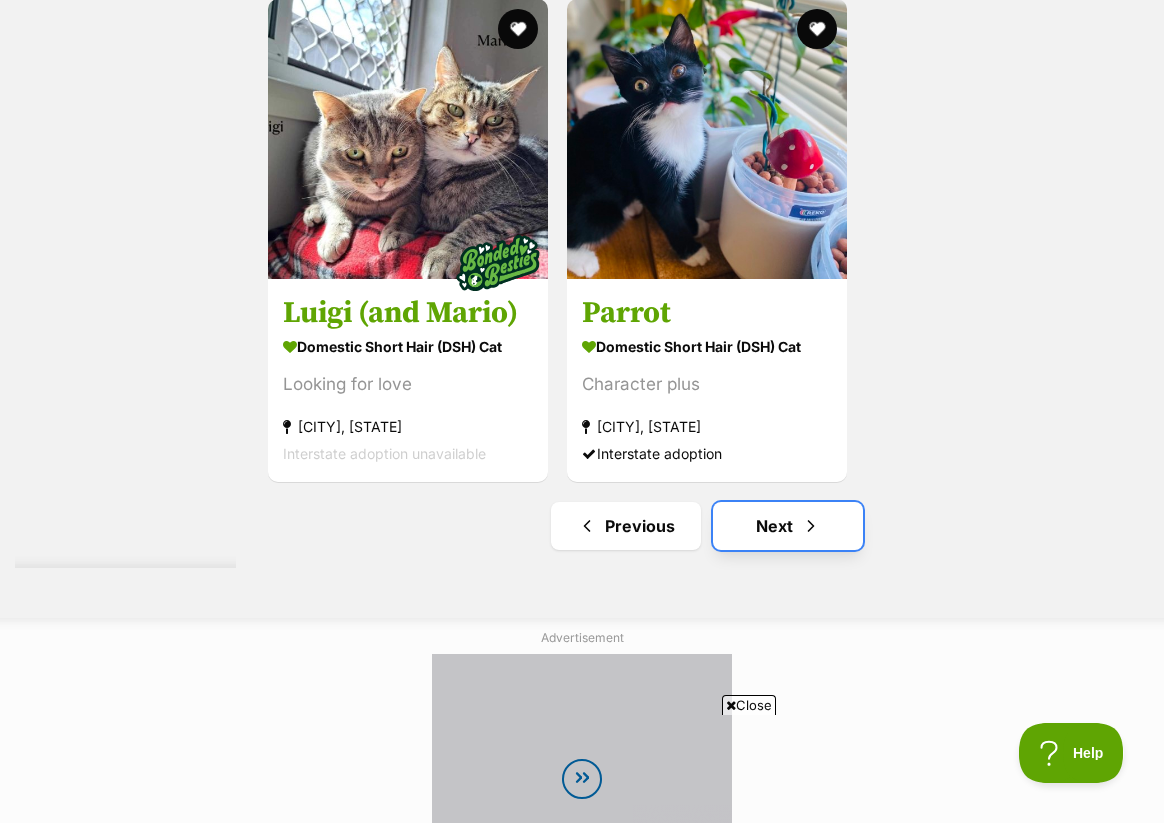 click on "Next" at bounding box center (788, 526) 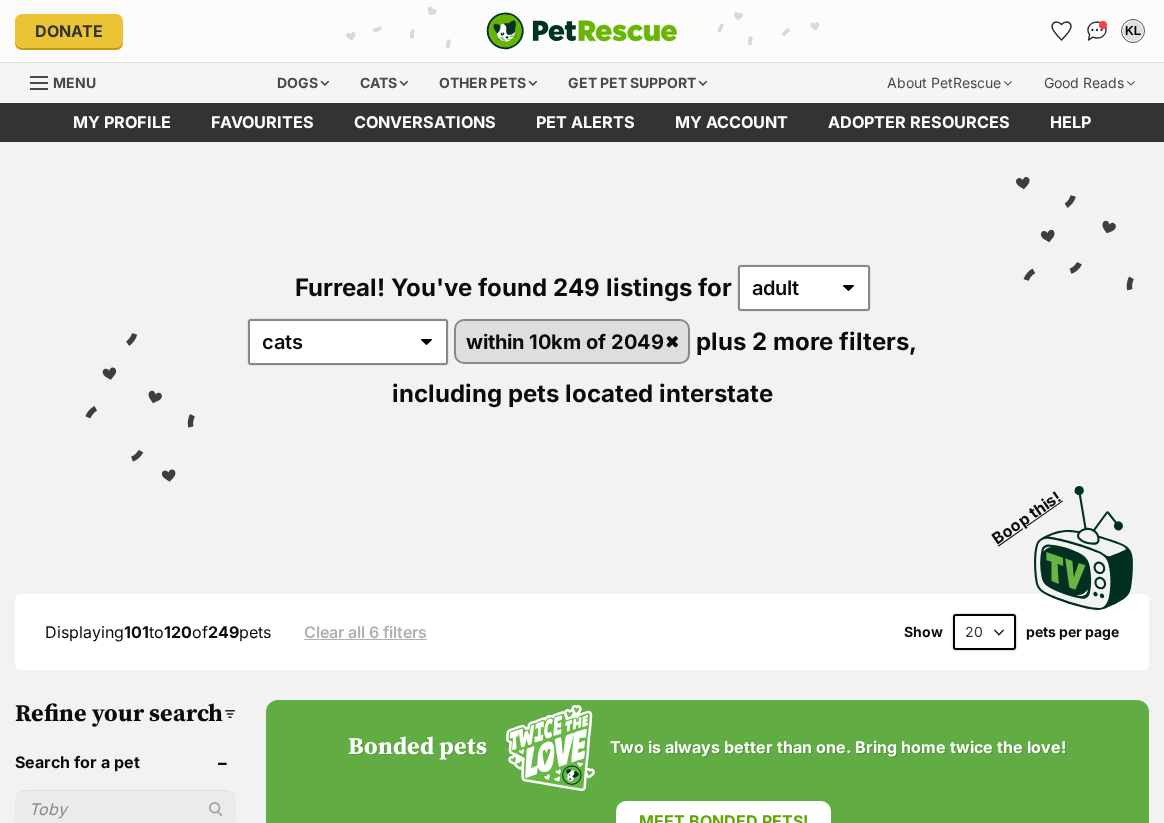 scroll, scrollTop: 0, scrollLeft: 0, axis: both 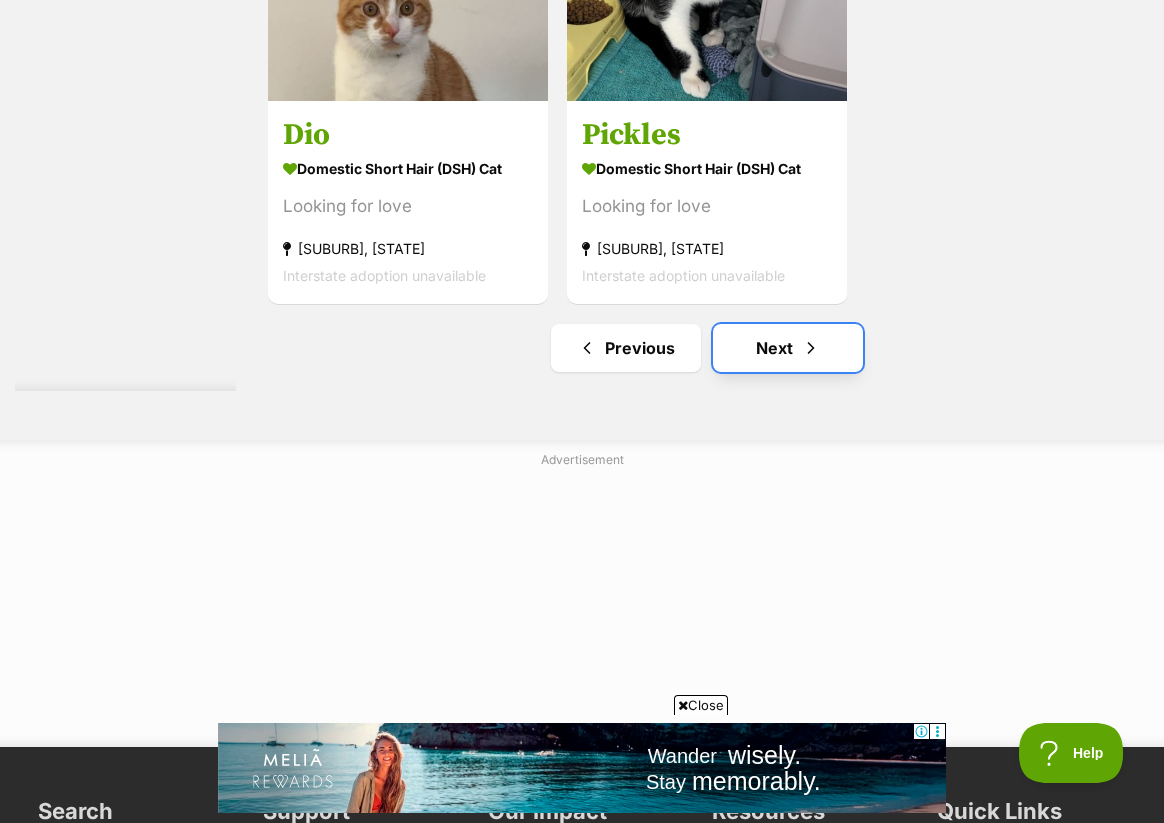 click on "Next" at bounding box center (788, 348) 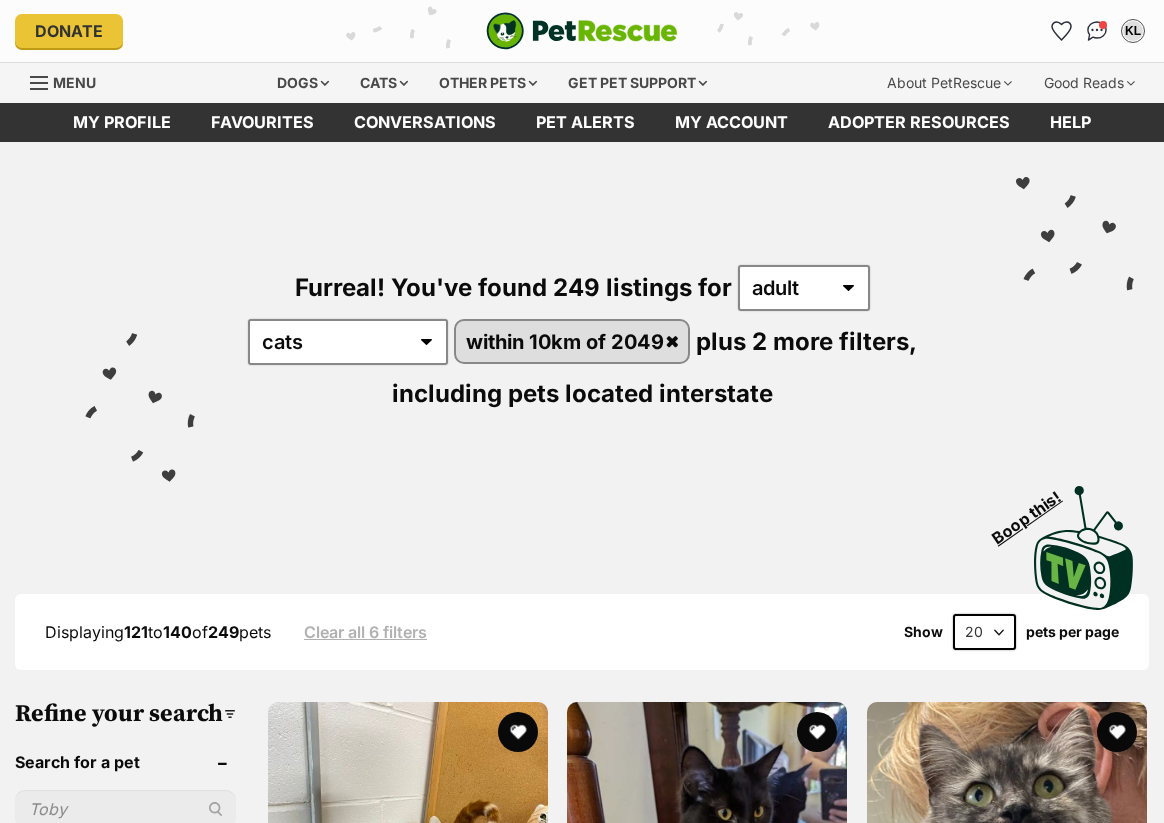 scroll, scrollTop: 0, scrollLeft: 0, axis: both 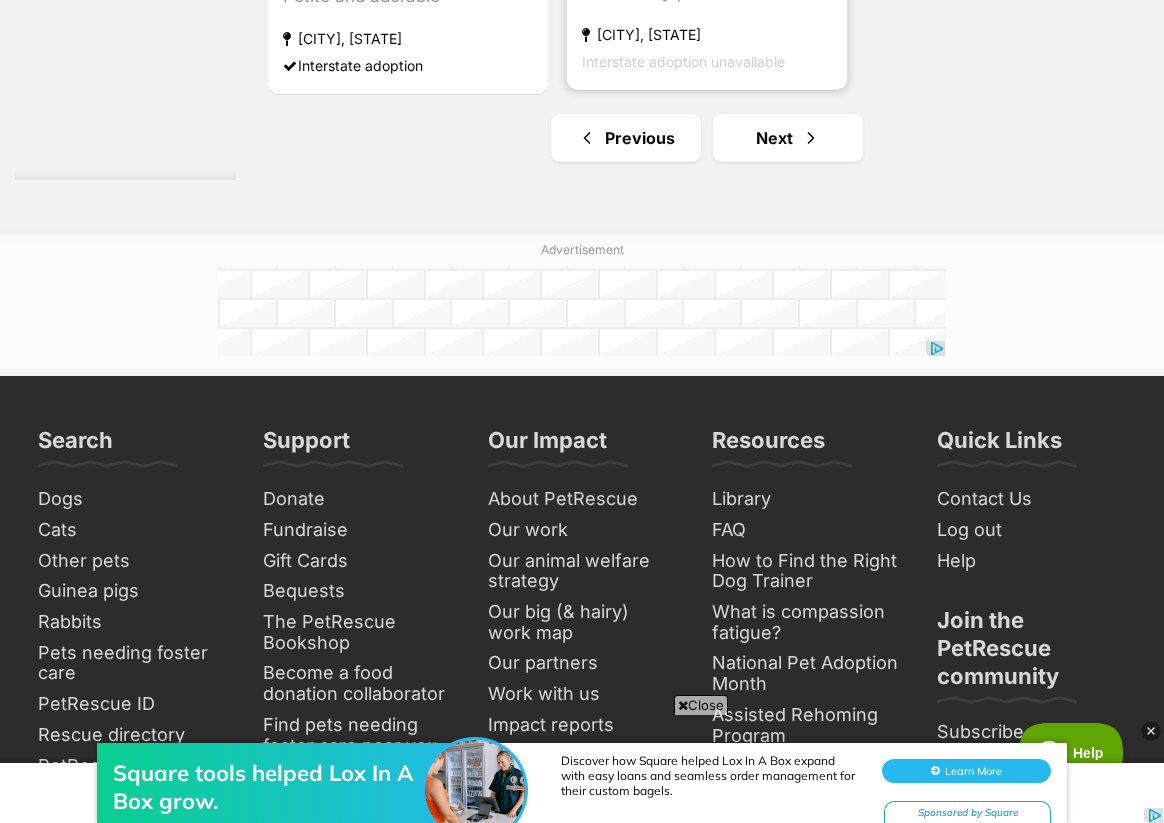 click on "Gabby
Domestic Short Hair Cat
Personality plus!
Ermington, NSW
Interstate adoption unavailable" at bounding box center (707, -12) 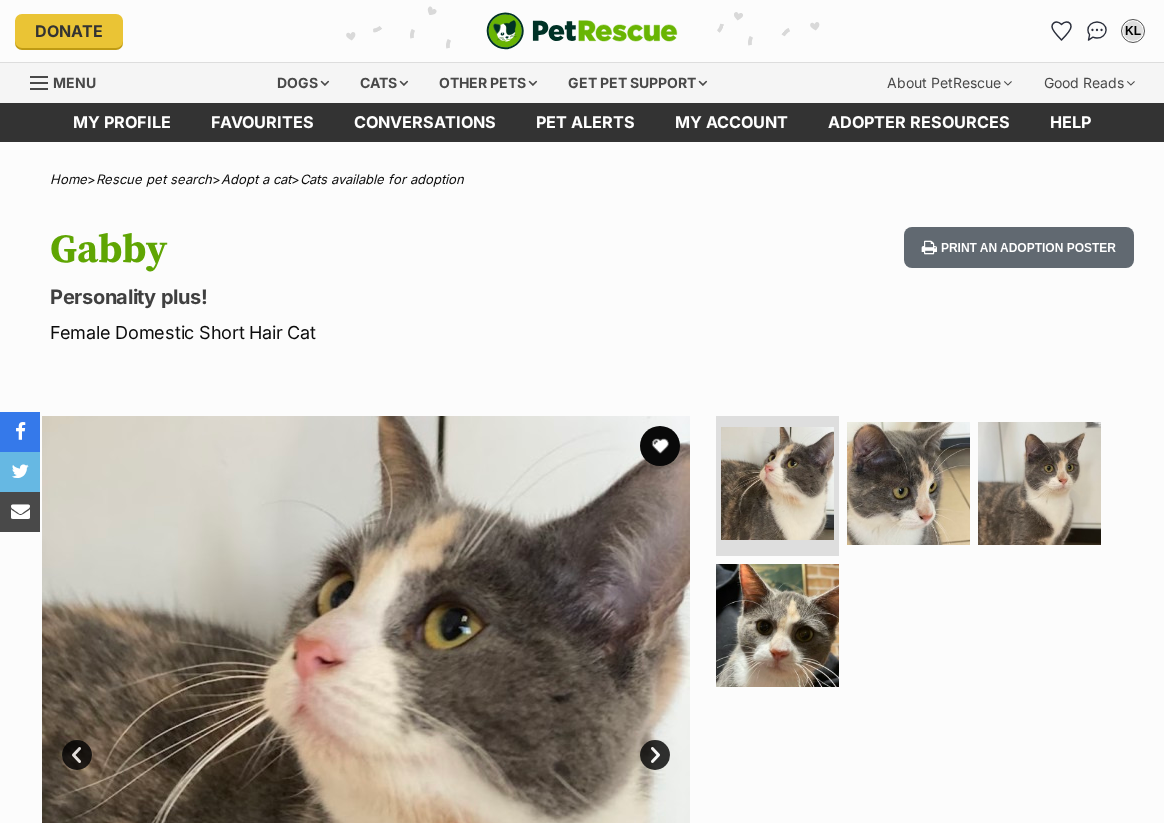 scroll, scrollTop: 0, scrollLeft: 0, axis: both 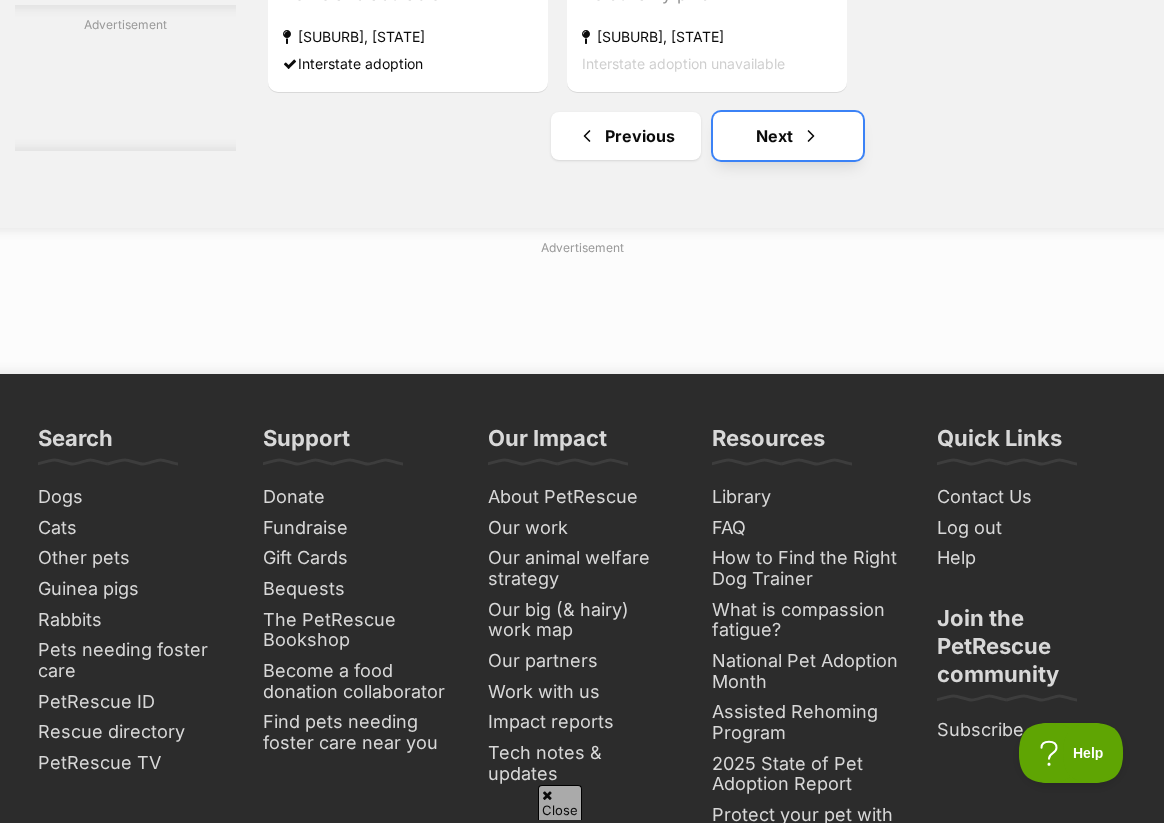 click on "Next" at bounding box center [788, 136] 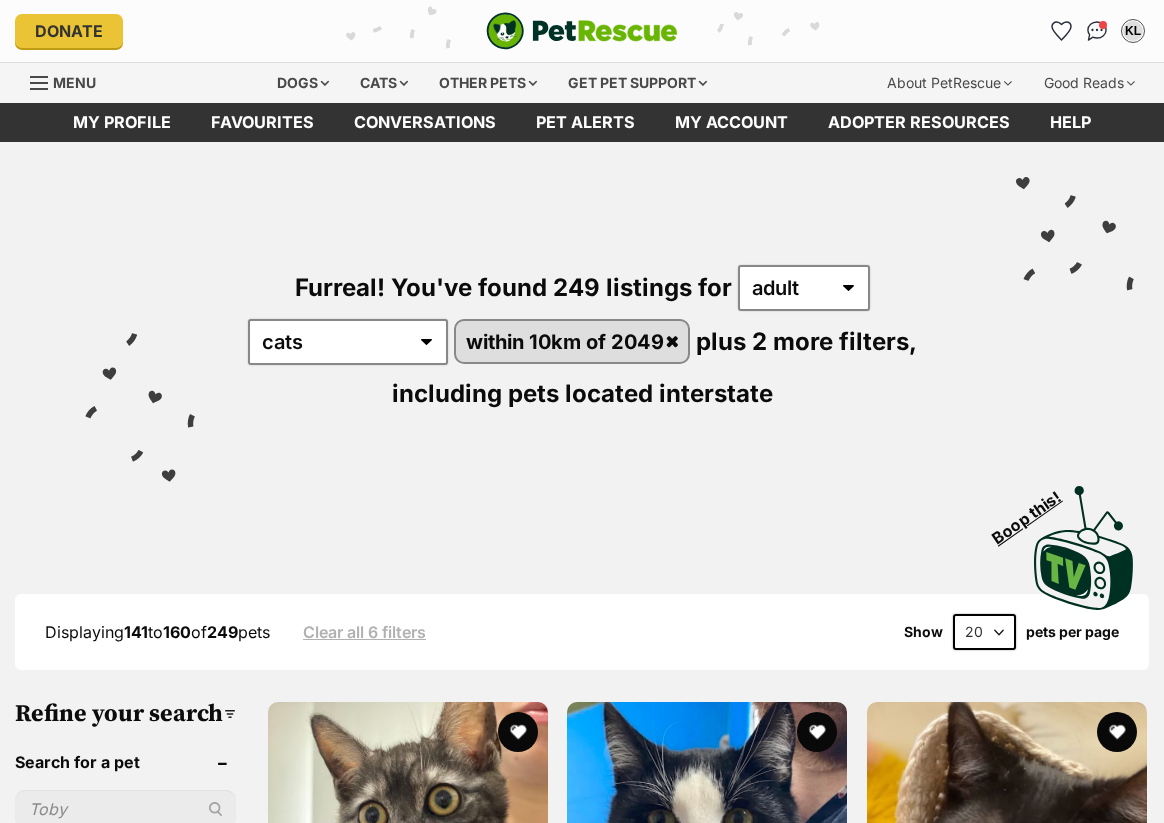 scroll, scrollTop: 0, scrollLeft: 0, axis: both 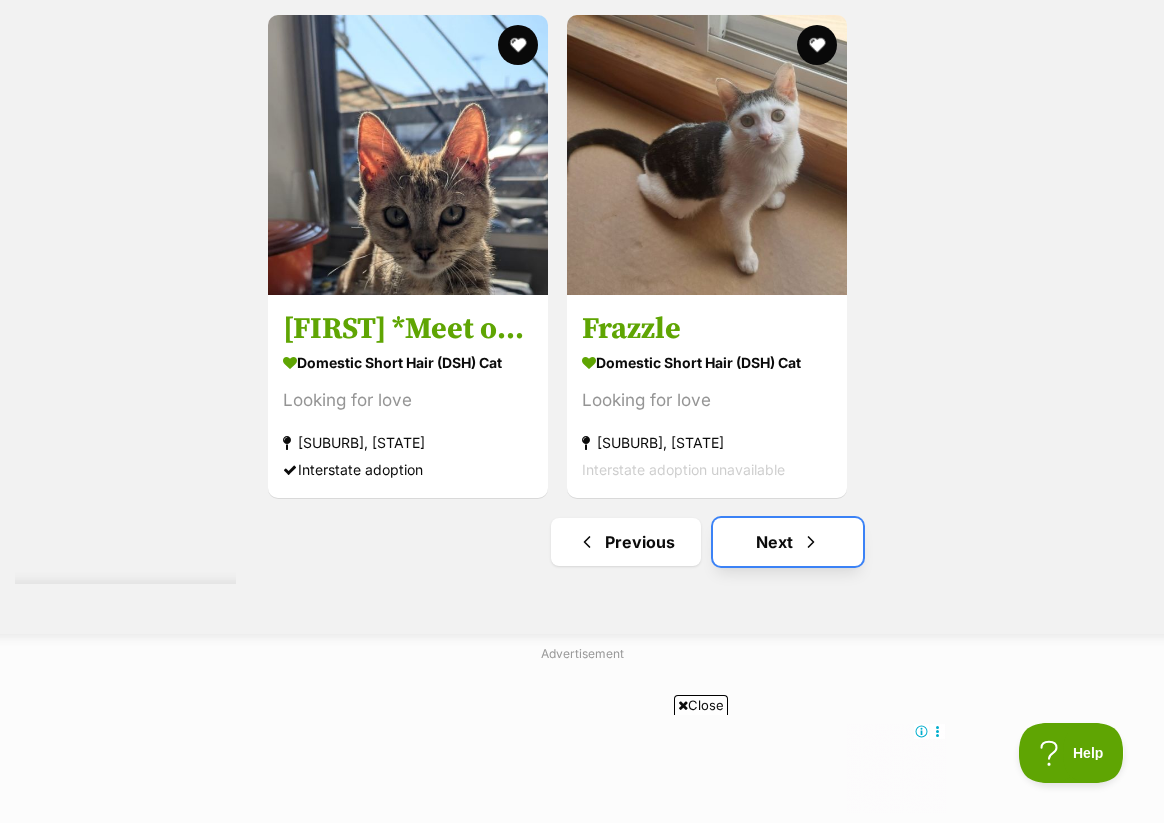 click on "Next" at bounding box center (788, 542) 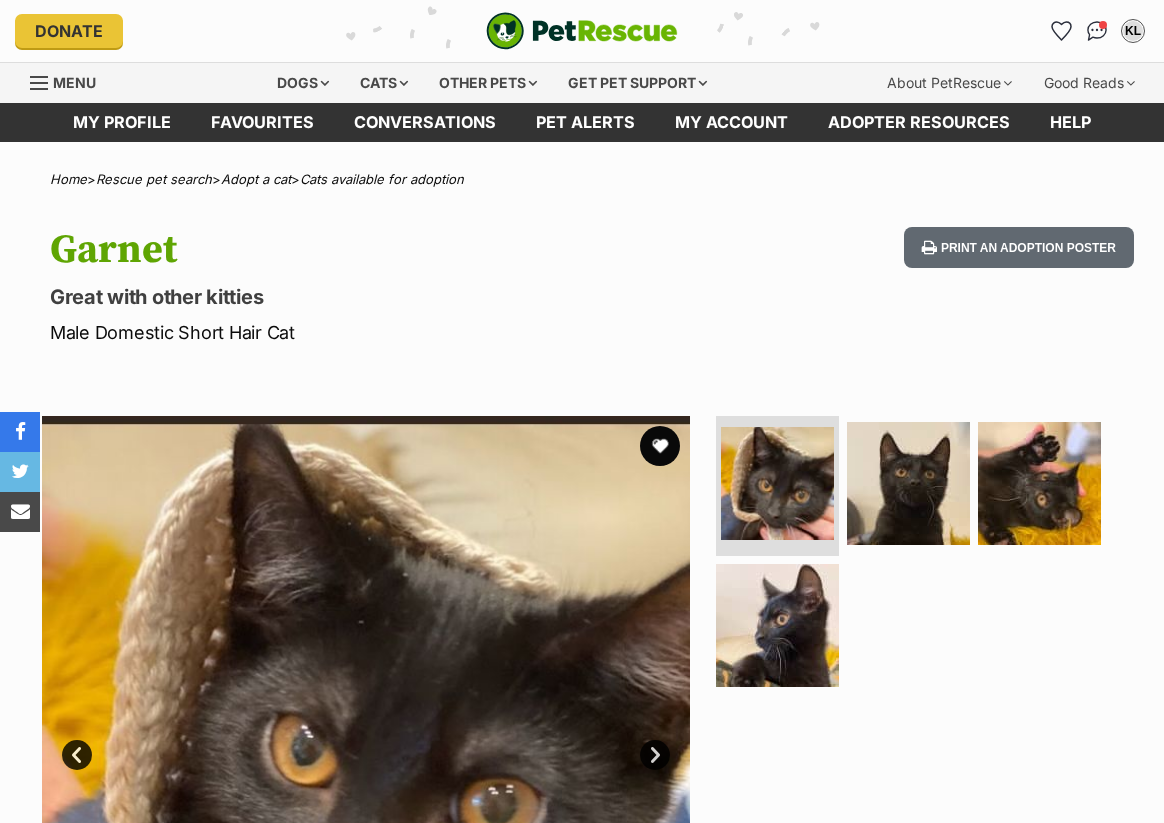 scroll, scrollTop: 0, scrollLeft: 0, axis: both 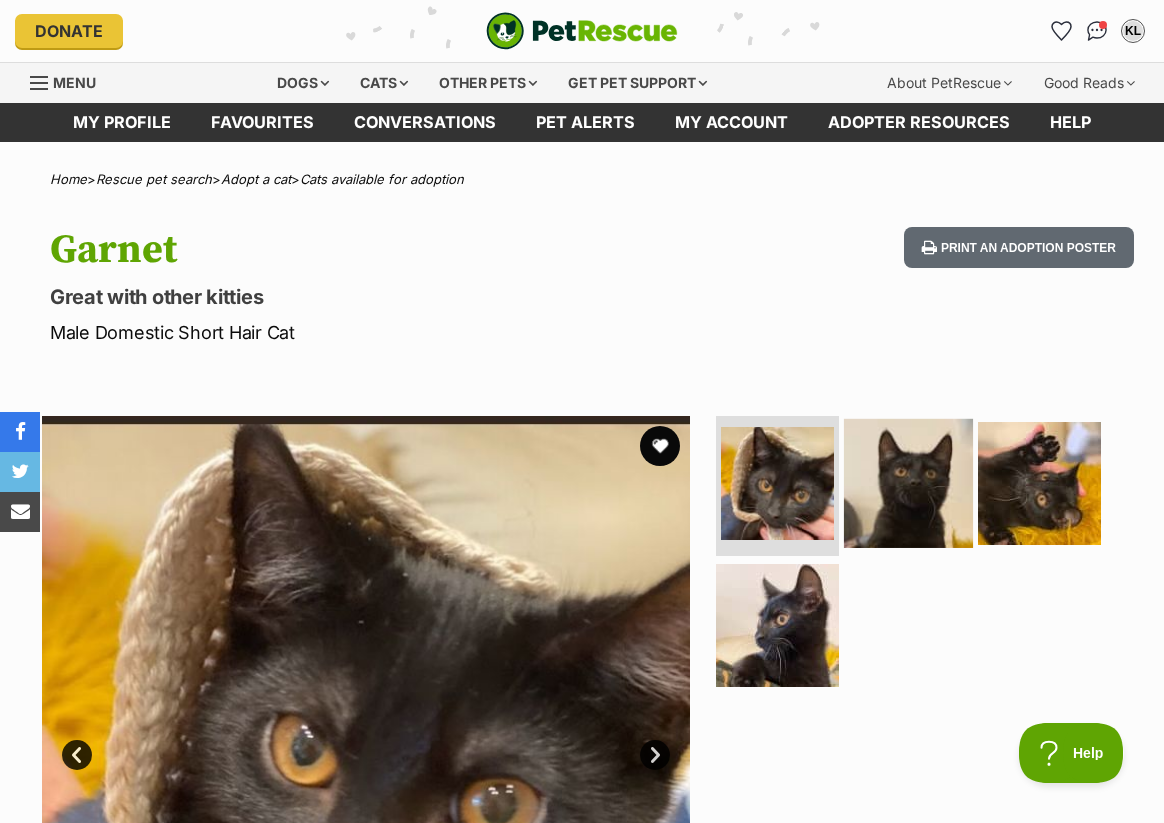 click at bounding box center (908, 483) 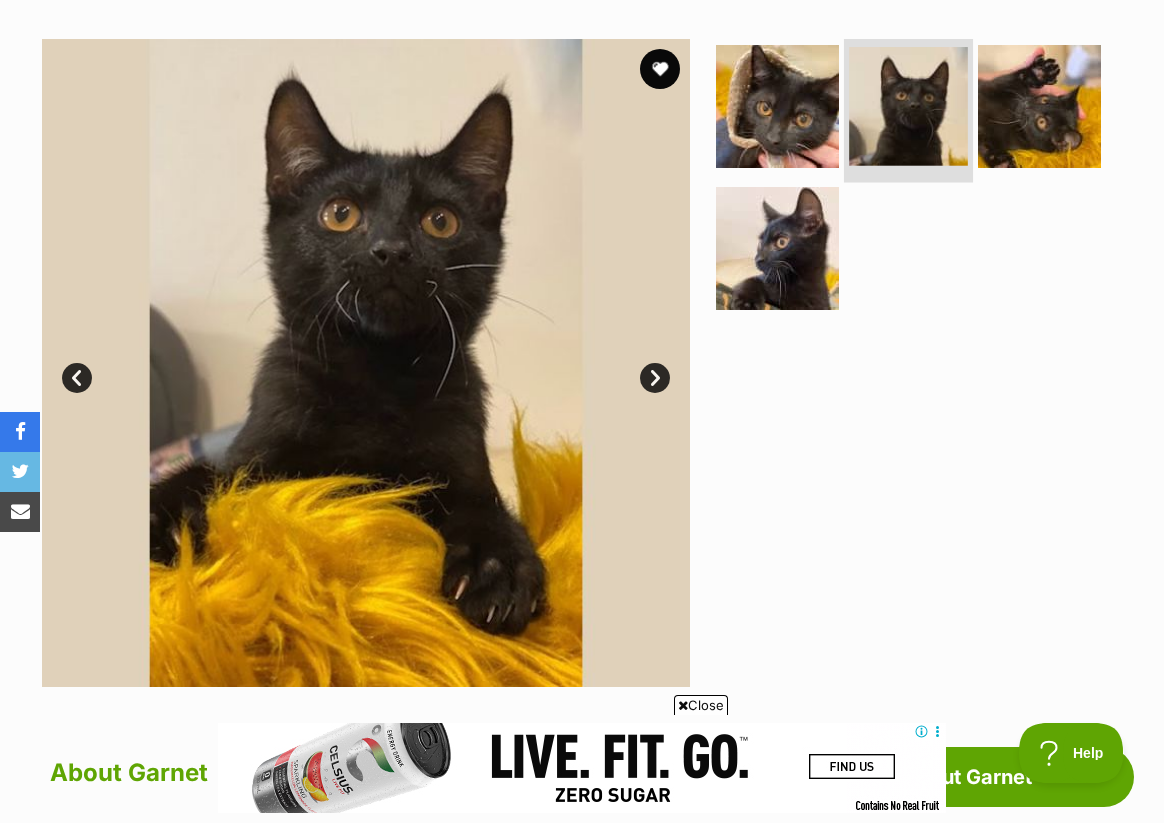 scroll, scrollTop: 0, scrollLeft: 0, axis: both 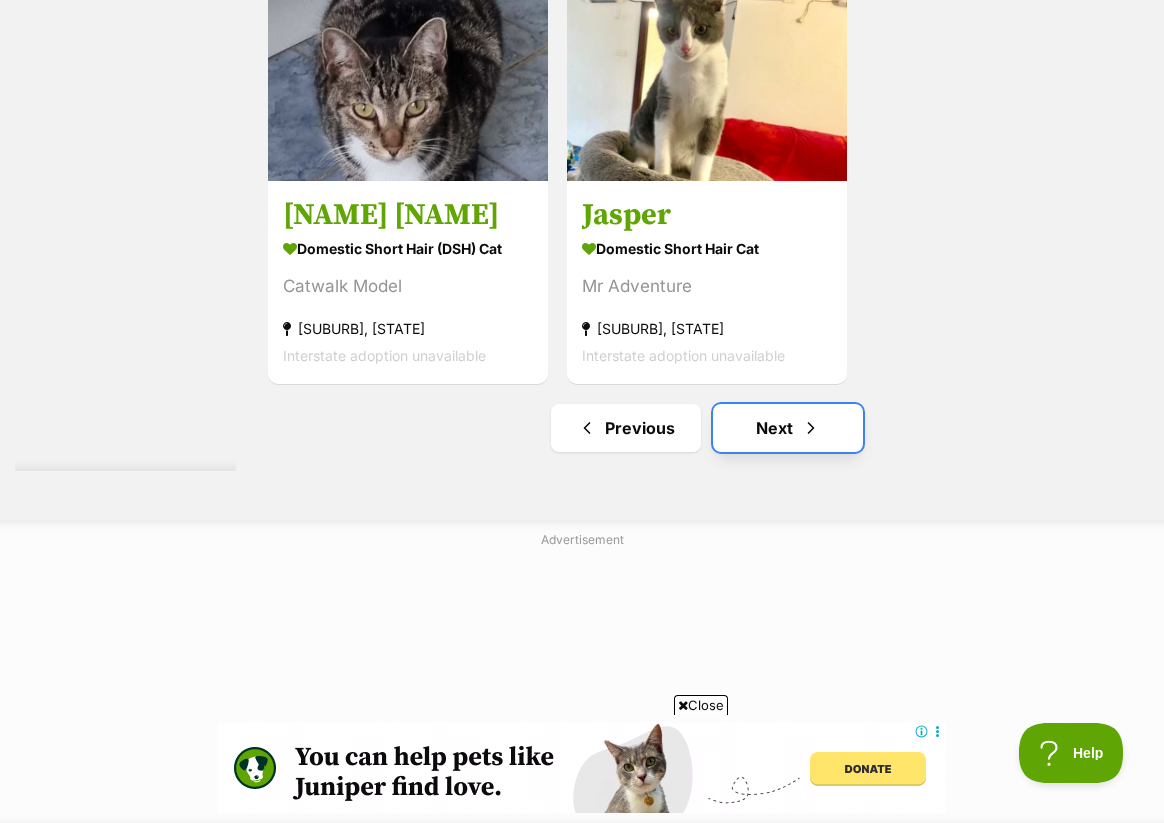 click on "Next" at bounding box center [788, 428] 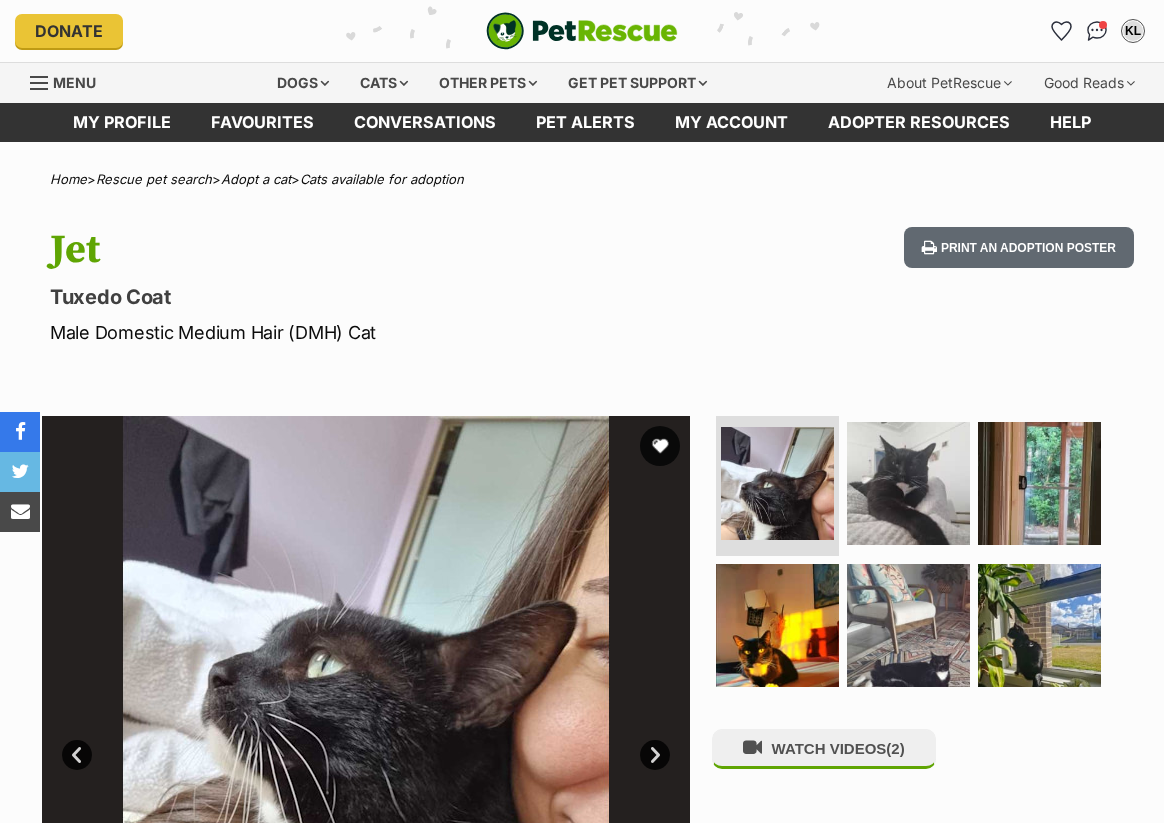scroll, scrollTop: 0, scrollLeft: 0, axis: both 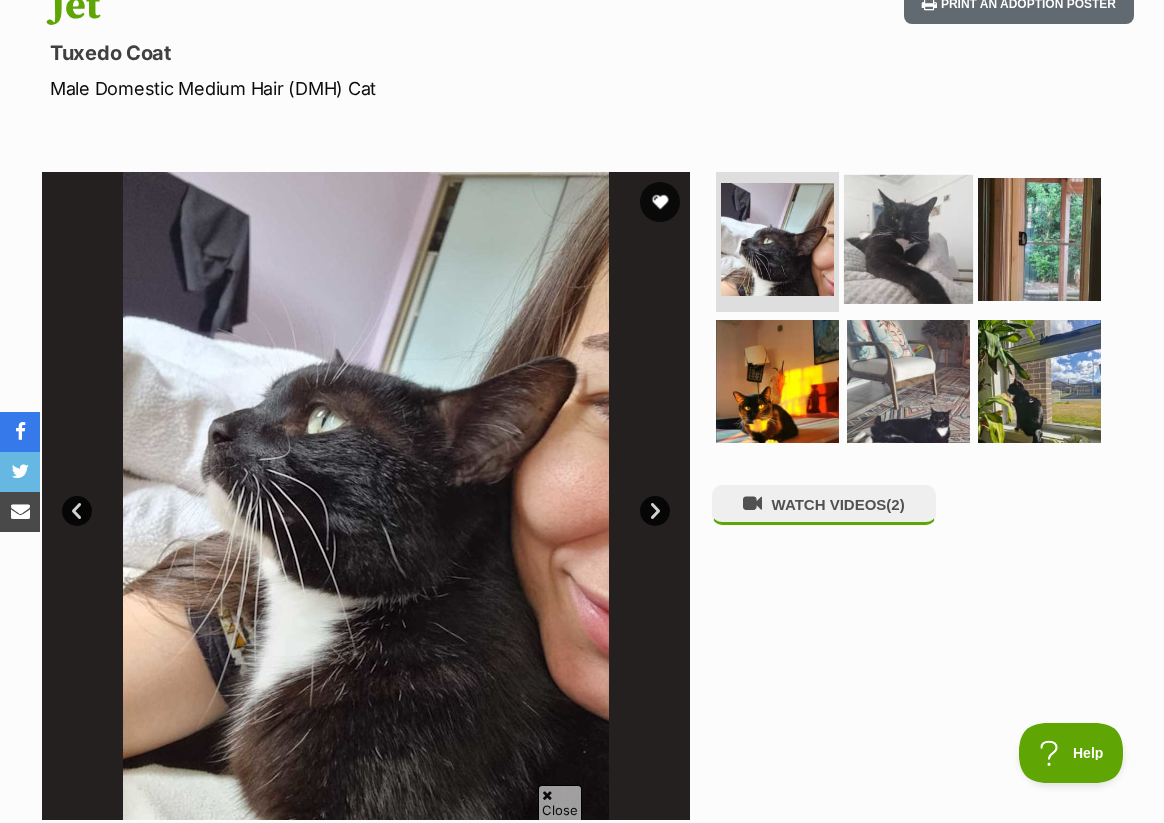 click at bounding box center (908, 239) 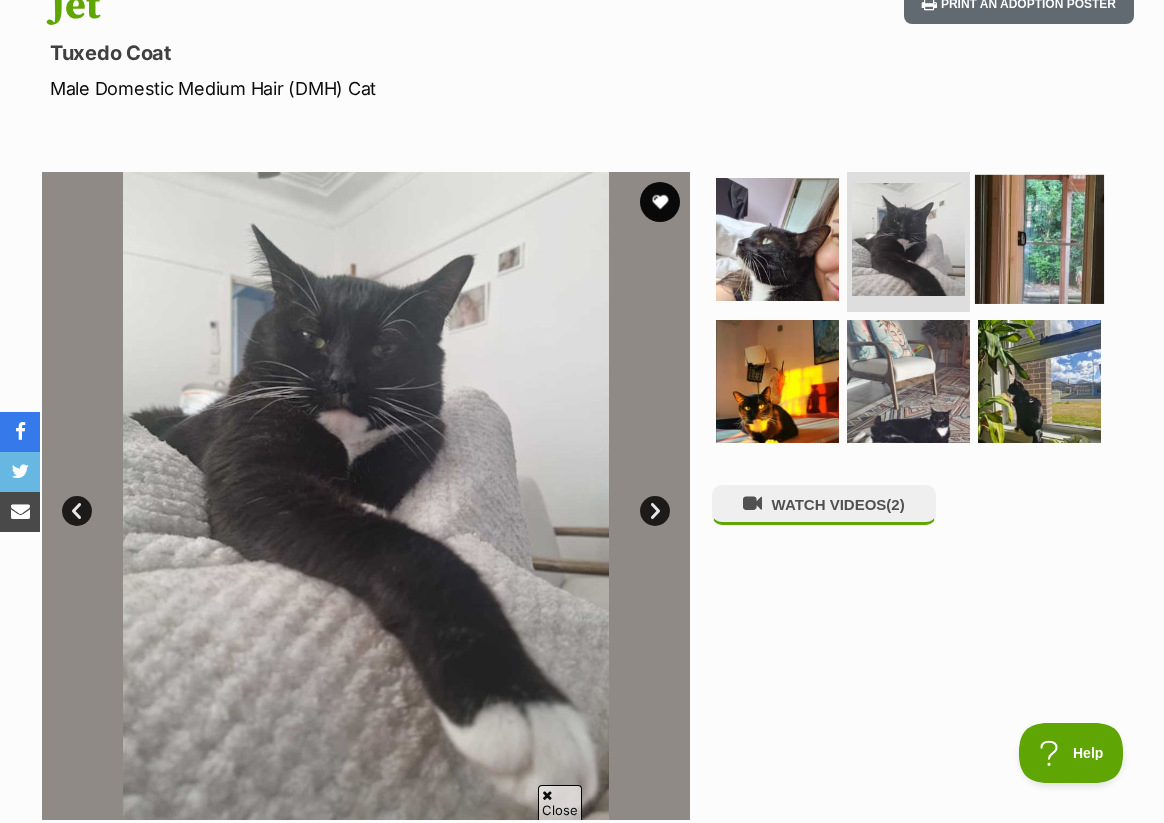 click at bounding box center (1039, 239) 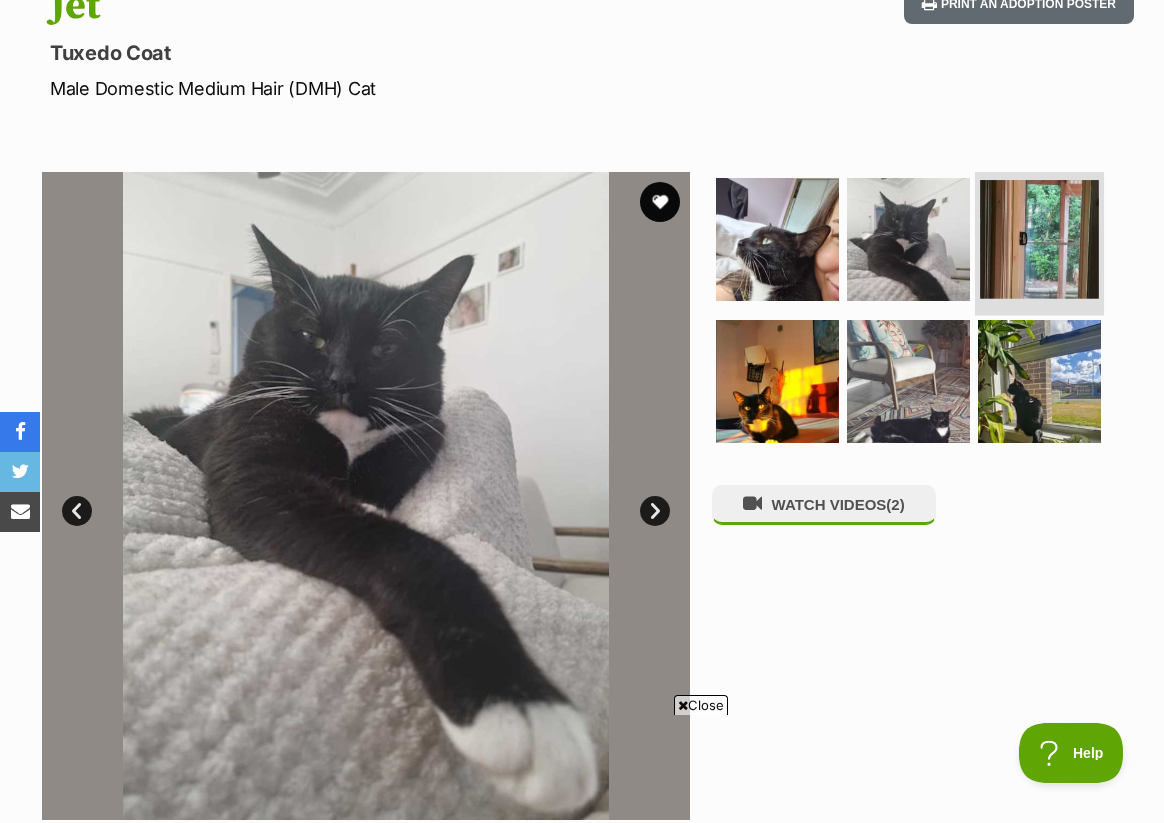 scroll, scrollTop: 0, scrollLeft: 0, axis: both 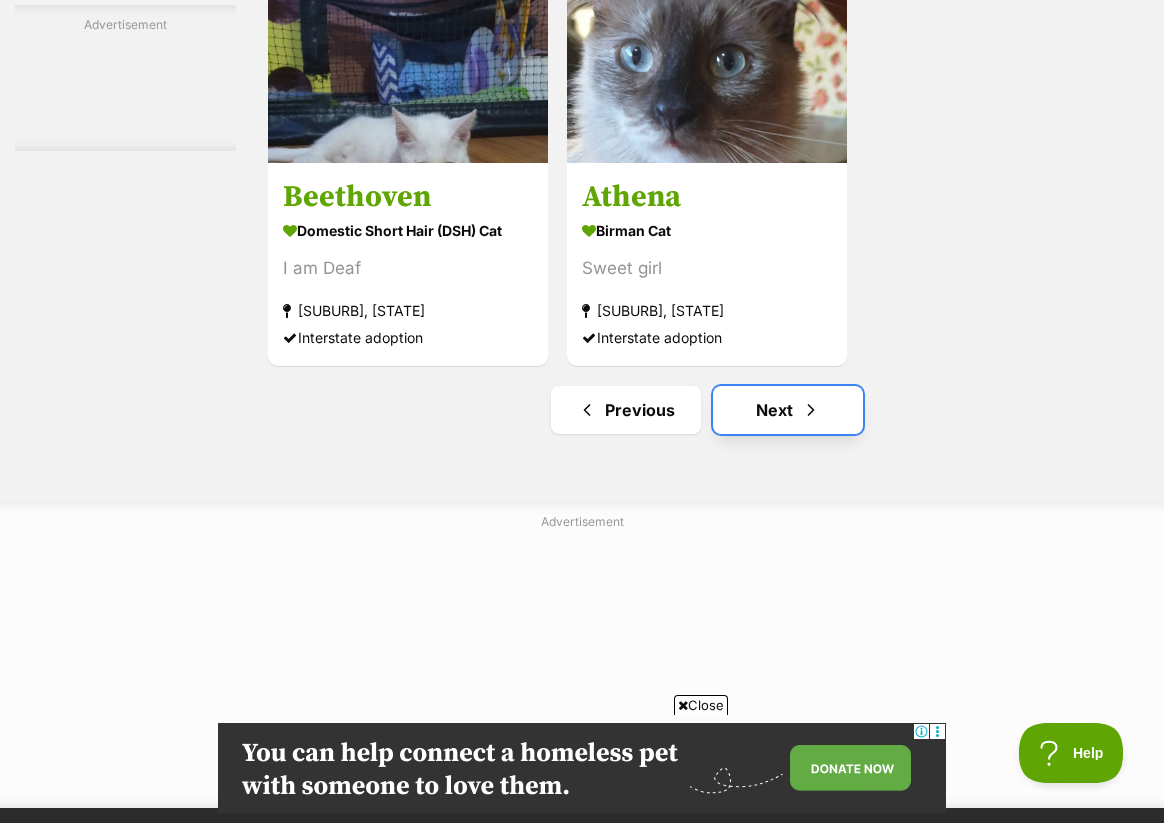 click on "Next" at bounding box center (788, 410) 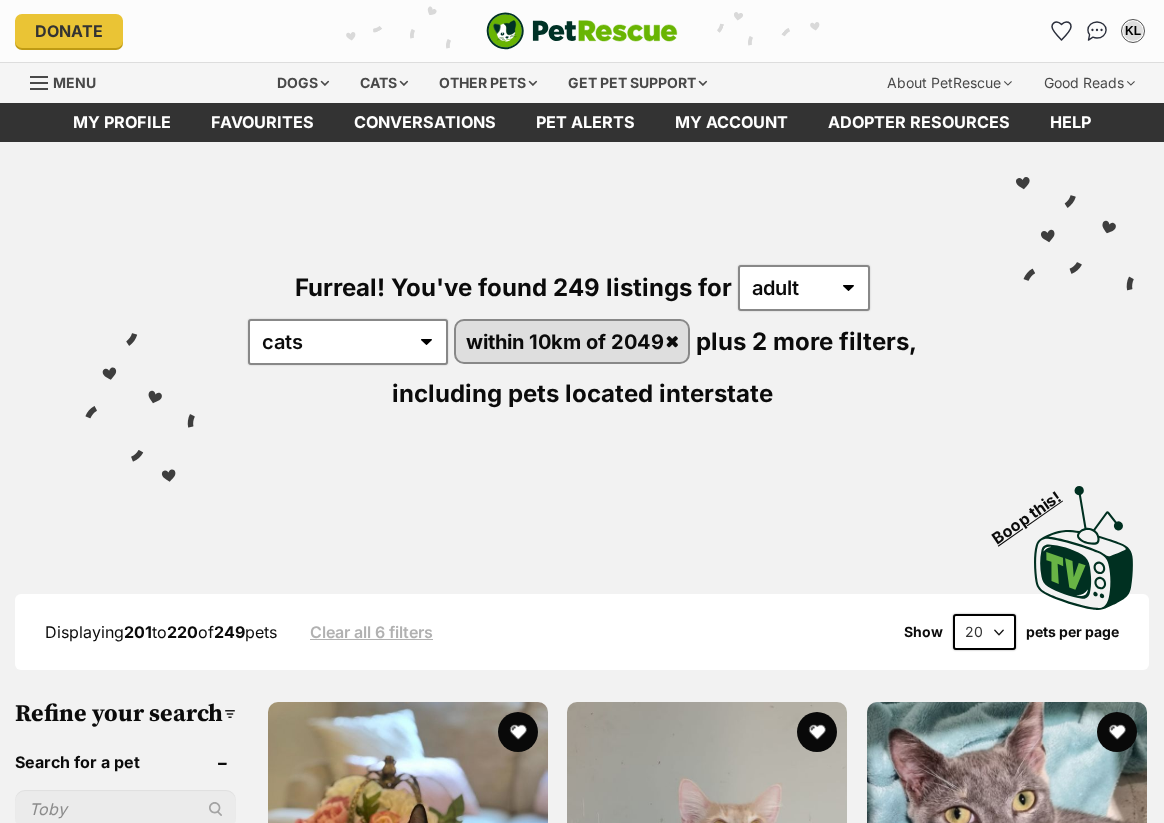 scroll, scrollTop: 0, scrollLeft: 0, axis: both 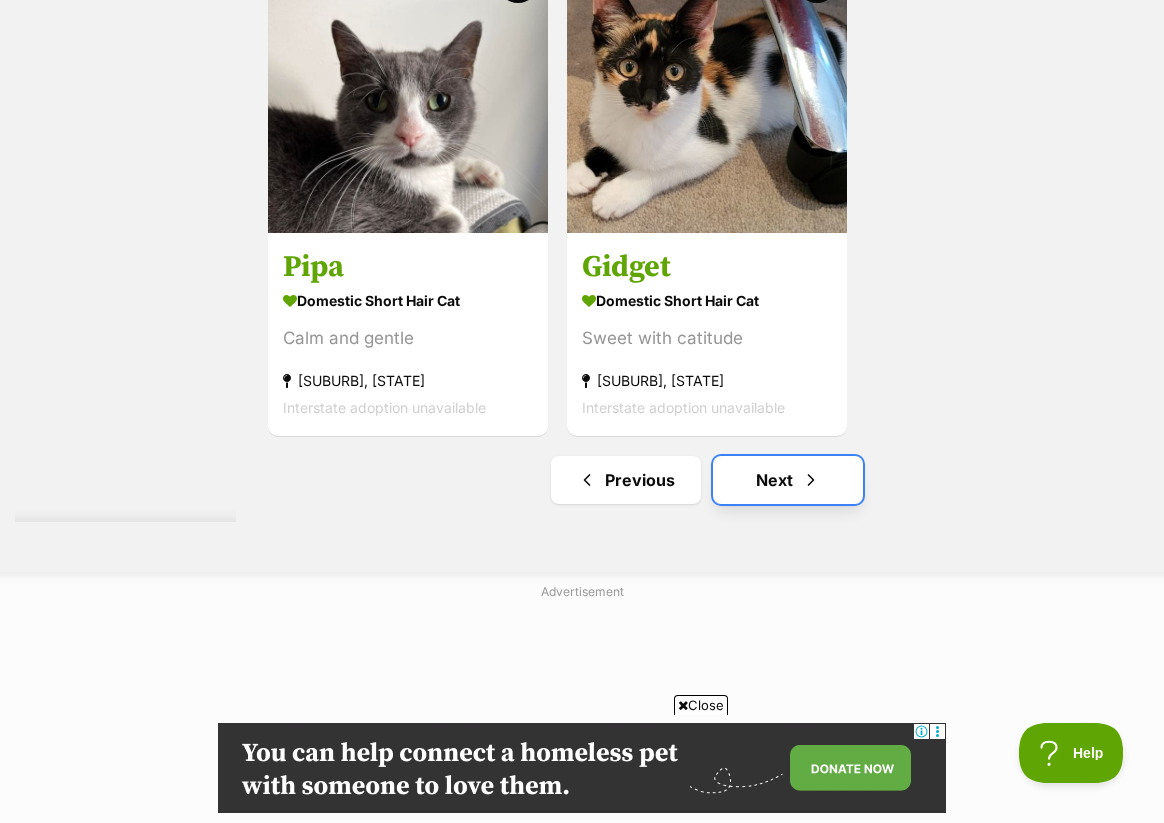 click on "Next" at bounding box center (788, 480) 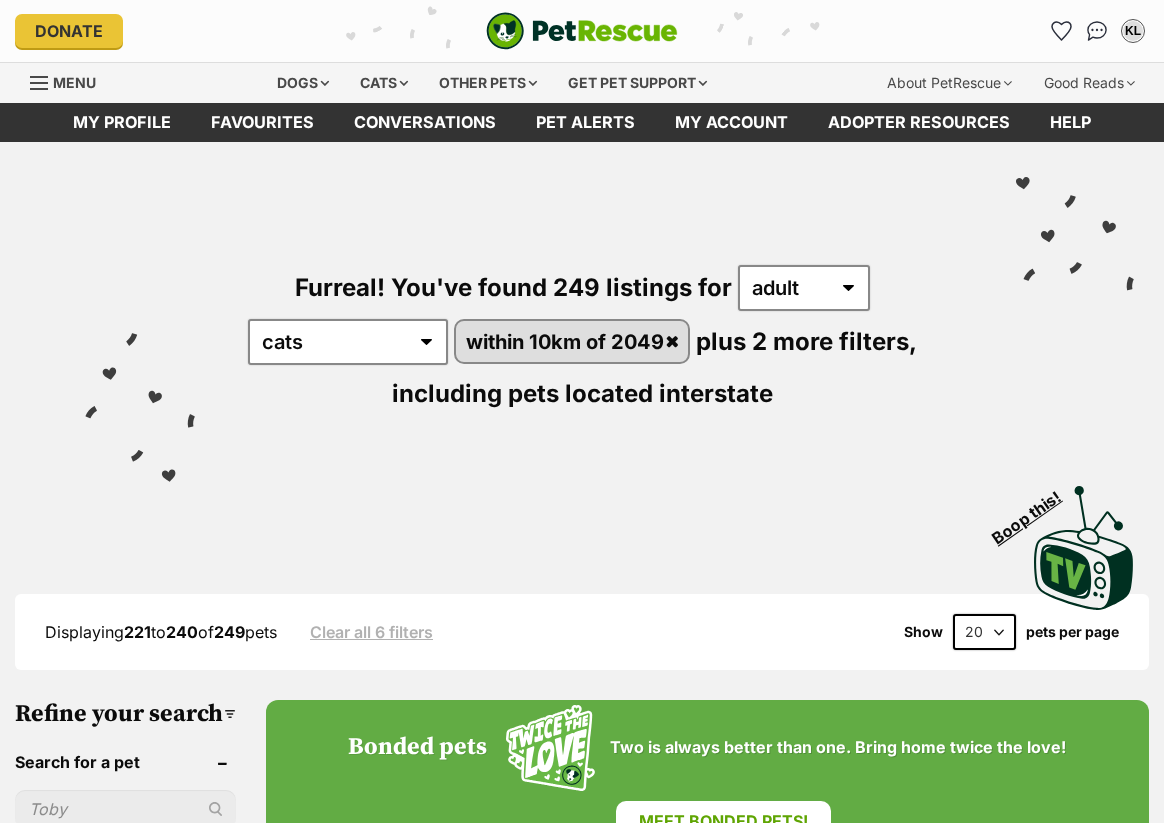 scroll, scrollTop: 0, scrollLeft: 0, axis: both 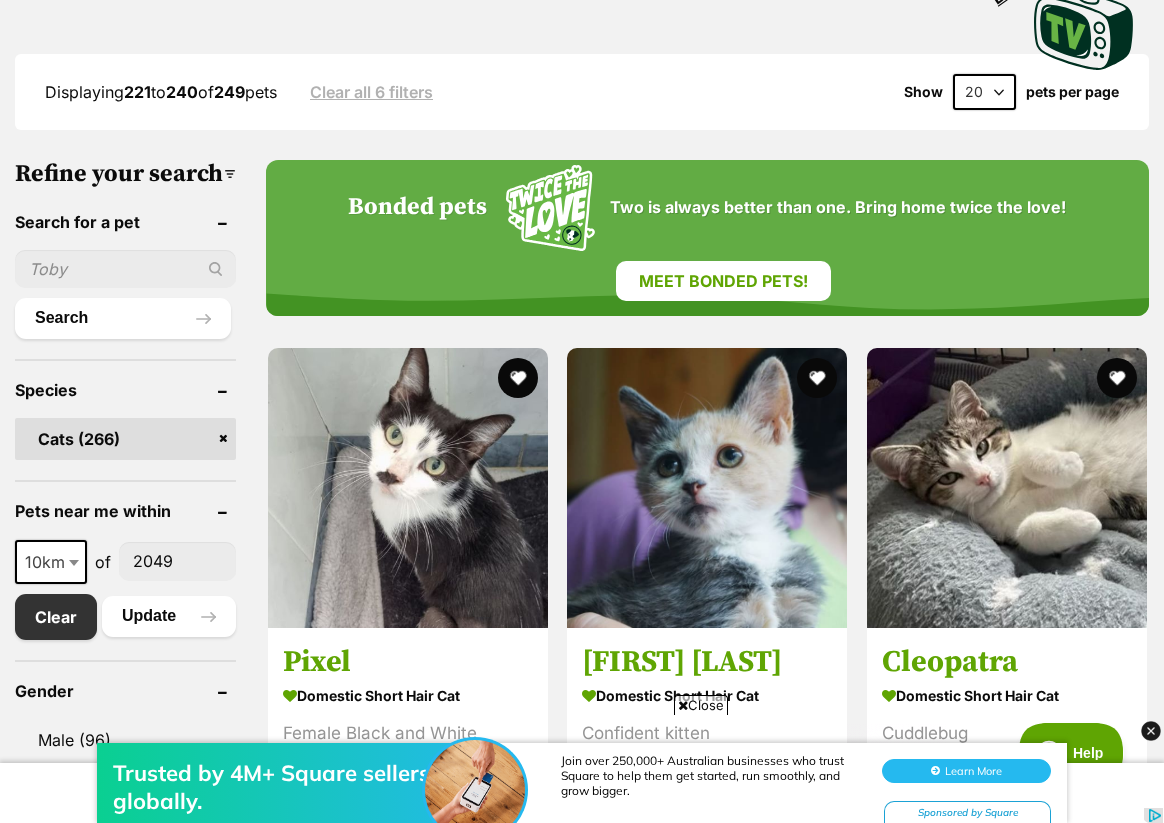 click at bounding box center [125, 269] 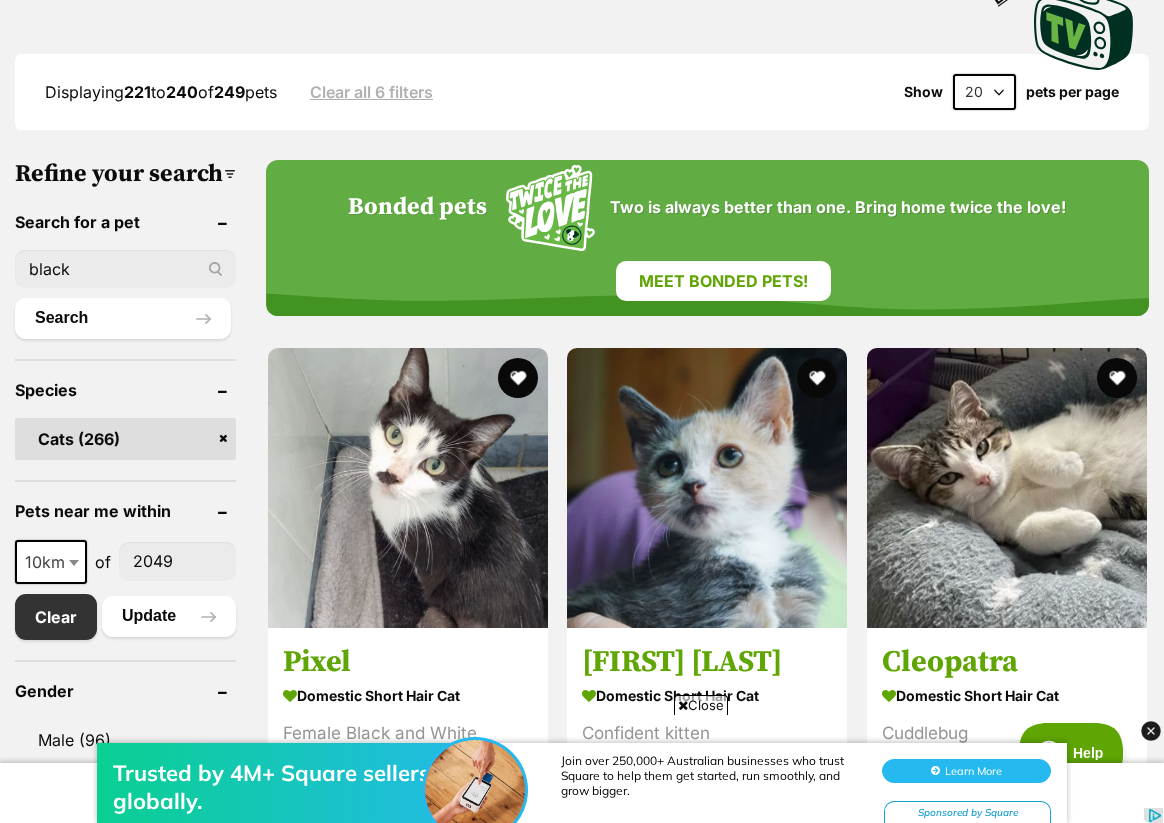 type on "black" 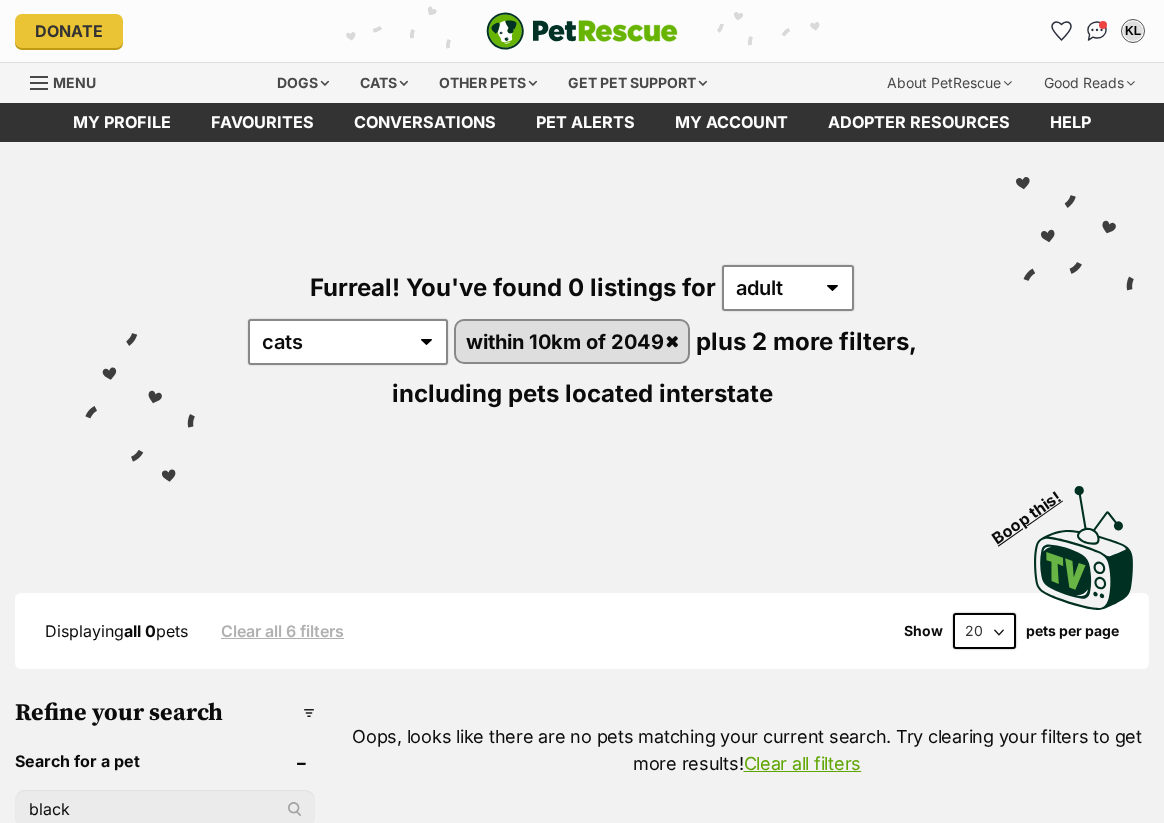 scroll, scrollTop: 0, scrollLeft: 0, axis: both 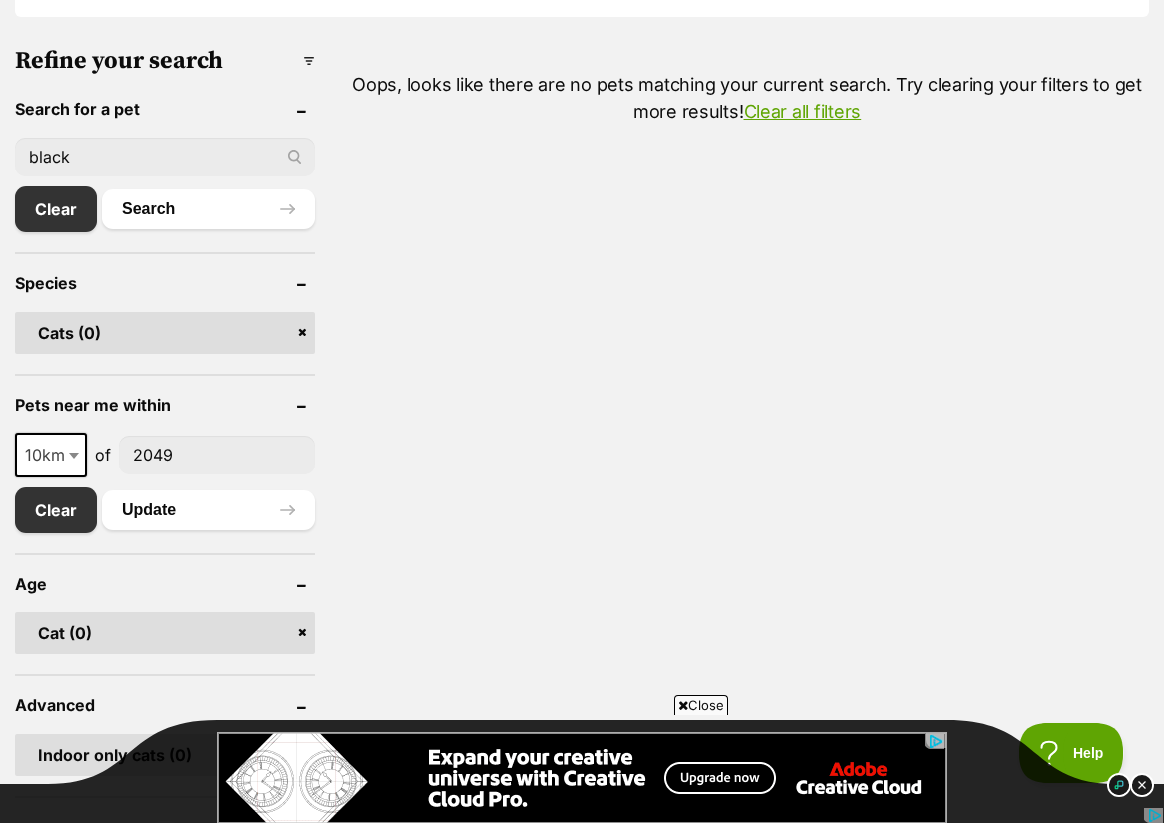 drag, startPoint x: 113, startPoint y: 165, endPoint x: -25, endPoint y: 140, distance: 140.24622 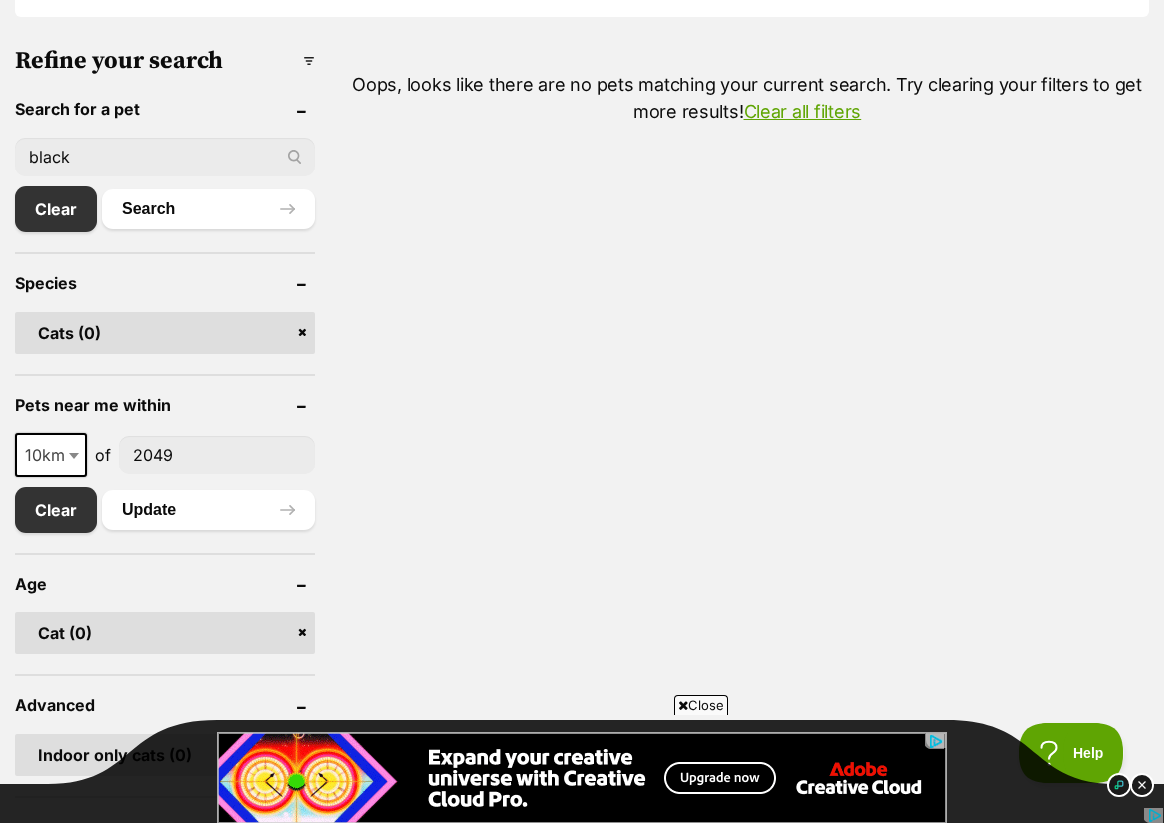 click on "Welcome, [FIRST] [LAST]!
Find pets to foster or adopt
Browse for dogs and puppies
Browse for cats and kittens
Browse for other pets
Search the website
Pets needing foster care
All pets
Keyword search
Rescue directory
My account
Favourites
Alerts
Pet alert matches
Account settings
Adopter profile
Change password" at bounding box center (582, 1433) 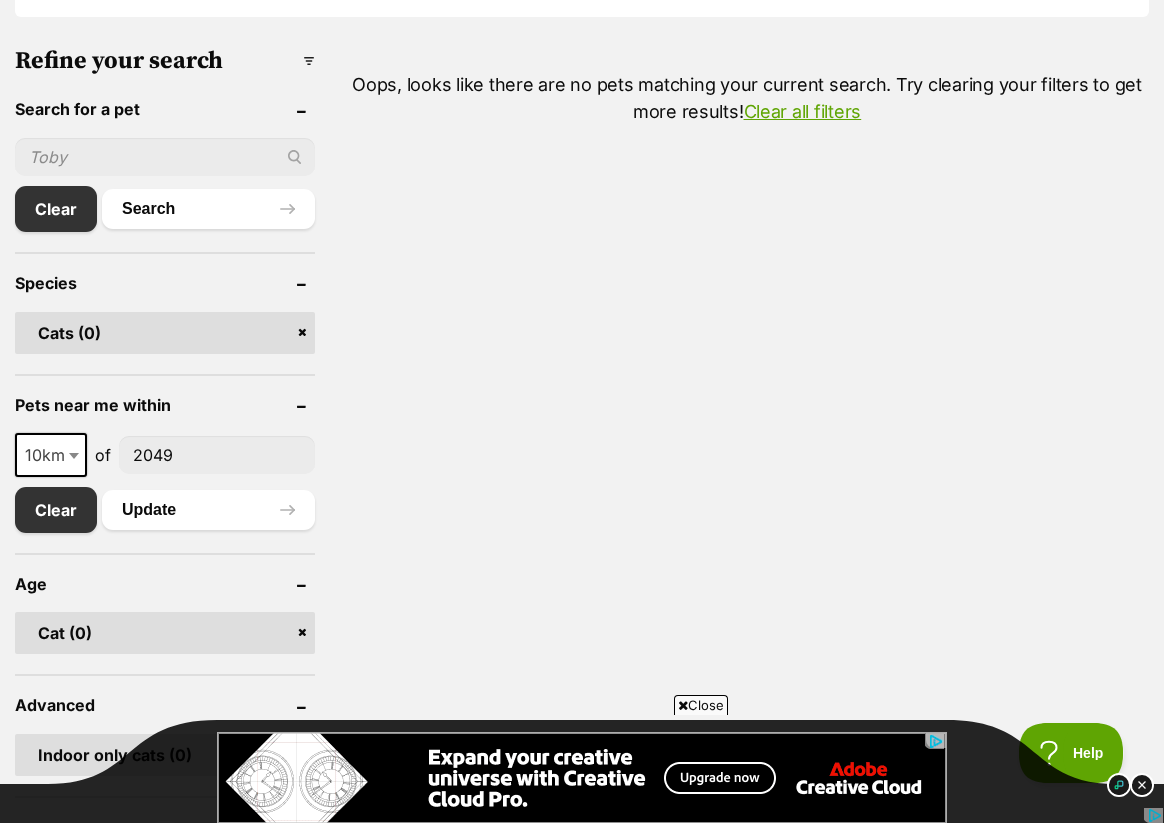 scroll, scrollTop: 0, scrollLeft: 0, axis: both 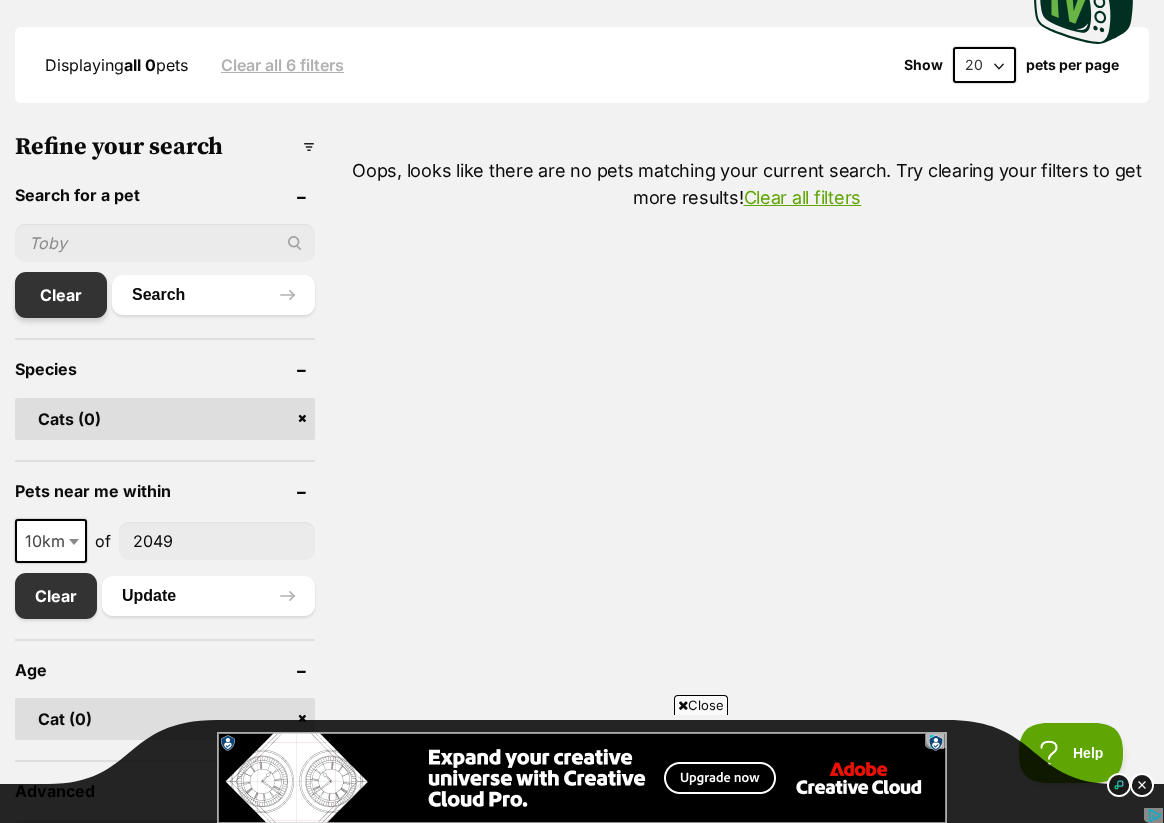 type 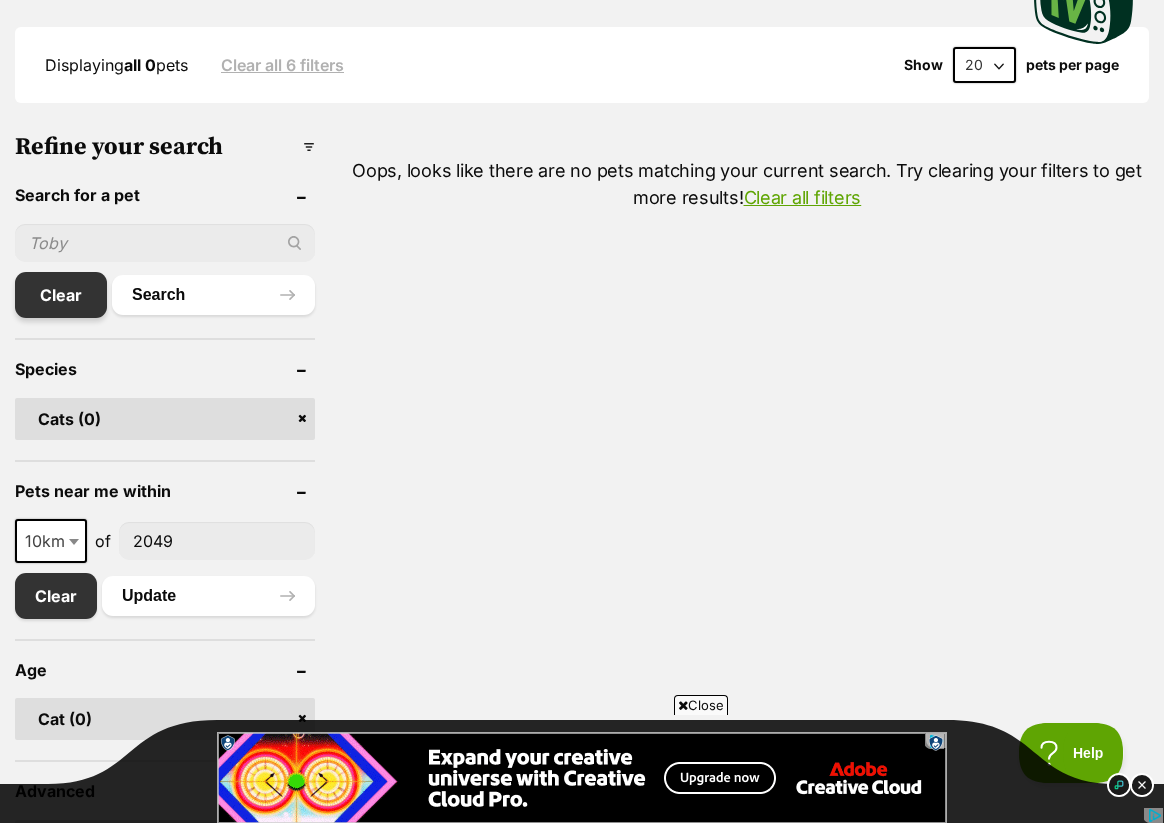 click on "Clear" at bounding box center (61, 295) 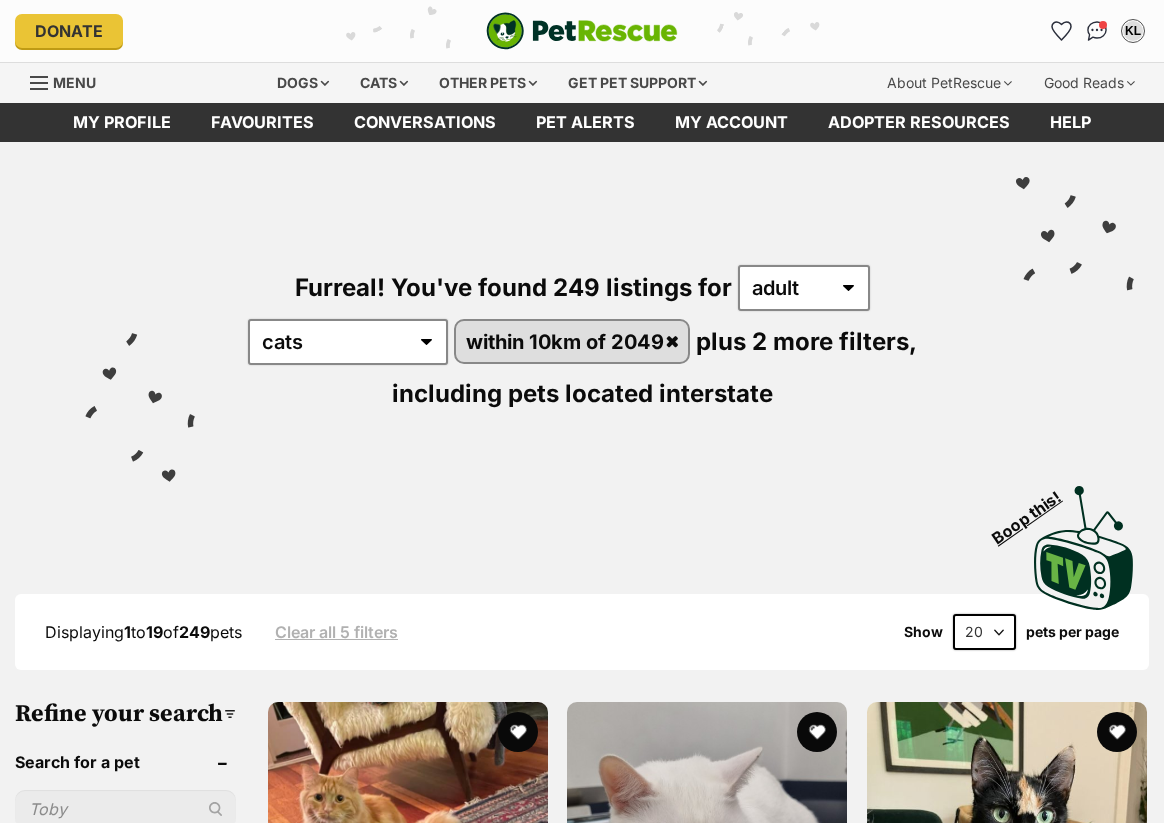 scroll, scrollTop: 0, scrollLeft: 0, axis: both 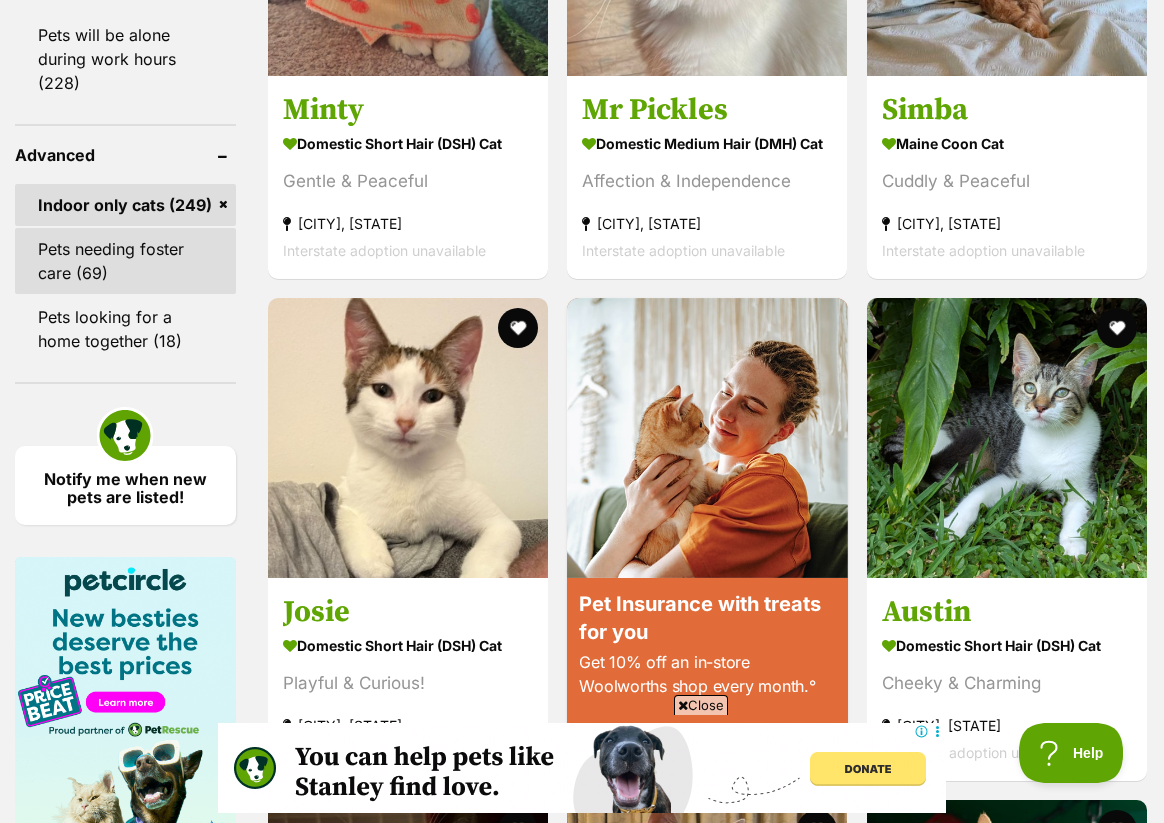 click on "Pets needing foster care (69)" at bounding box center (125, 261) 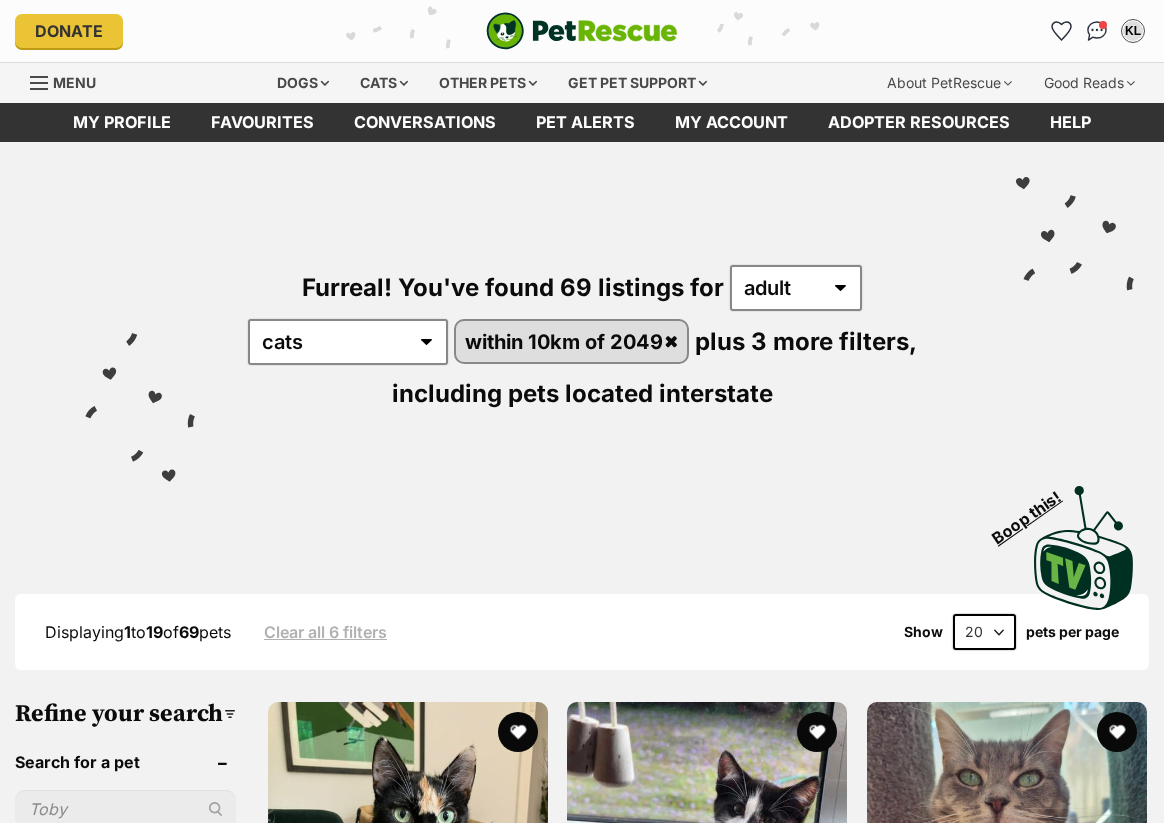 scroll, scrollTop: 0, scrollLeft: 0, axis: both 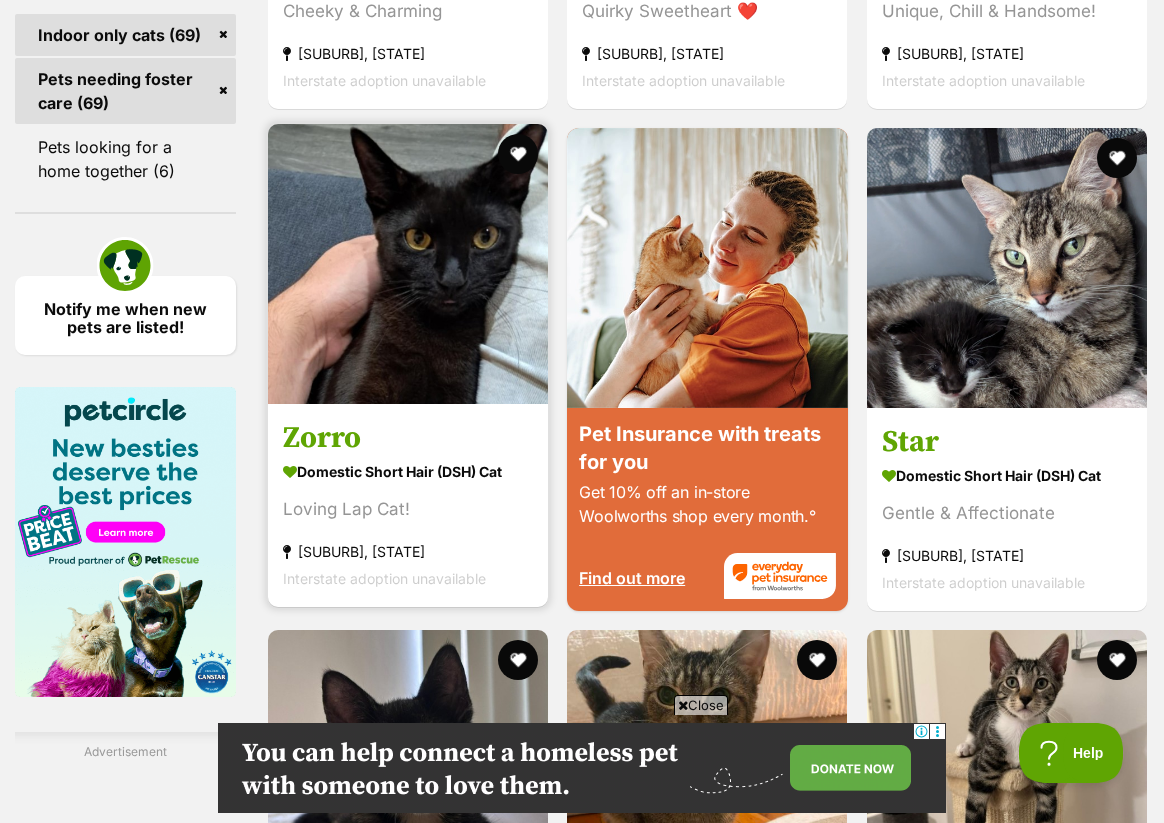 drag, startPoint x: 300, startPoint y: 284, endPoint x: 495, endPoint y: 275, distance: 195.20758 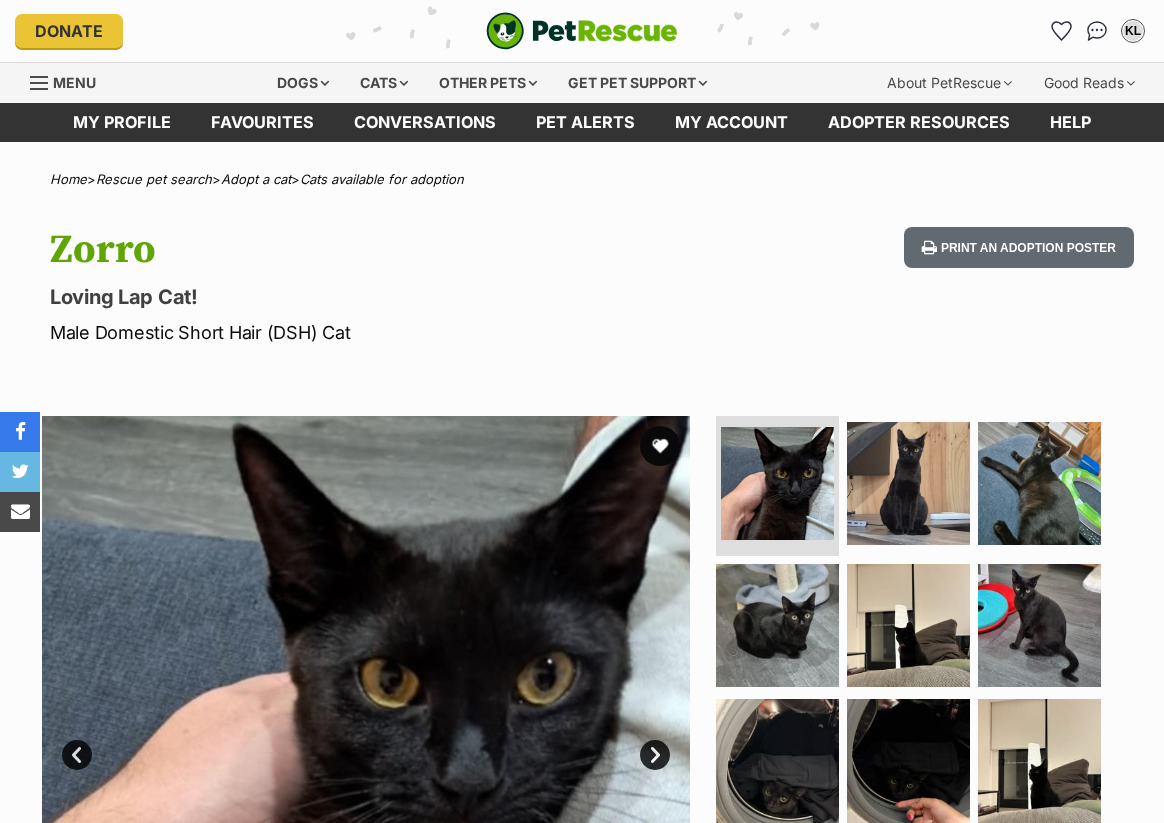 scroll, scrollTop: 0, scrollLeft: 0, axis: both 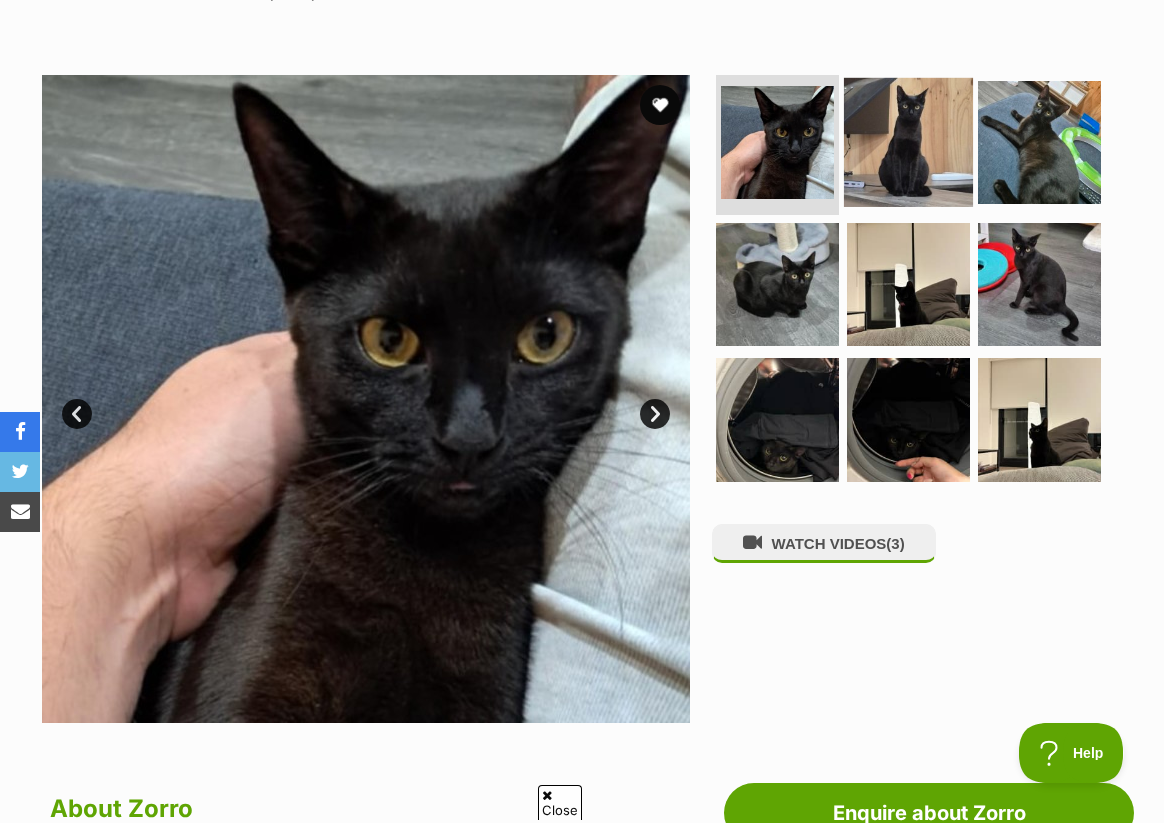 click at bounding box center [908, 142] 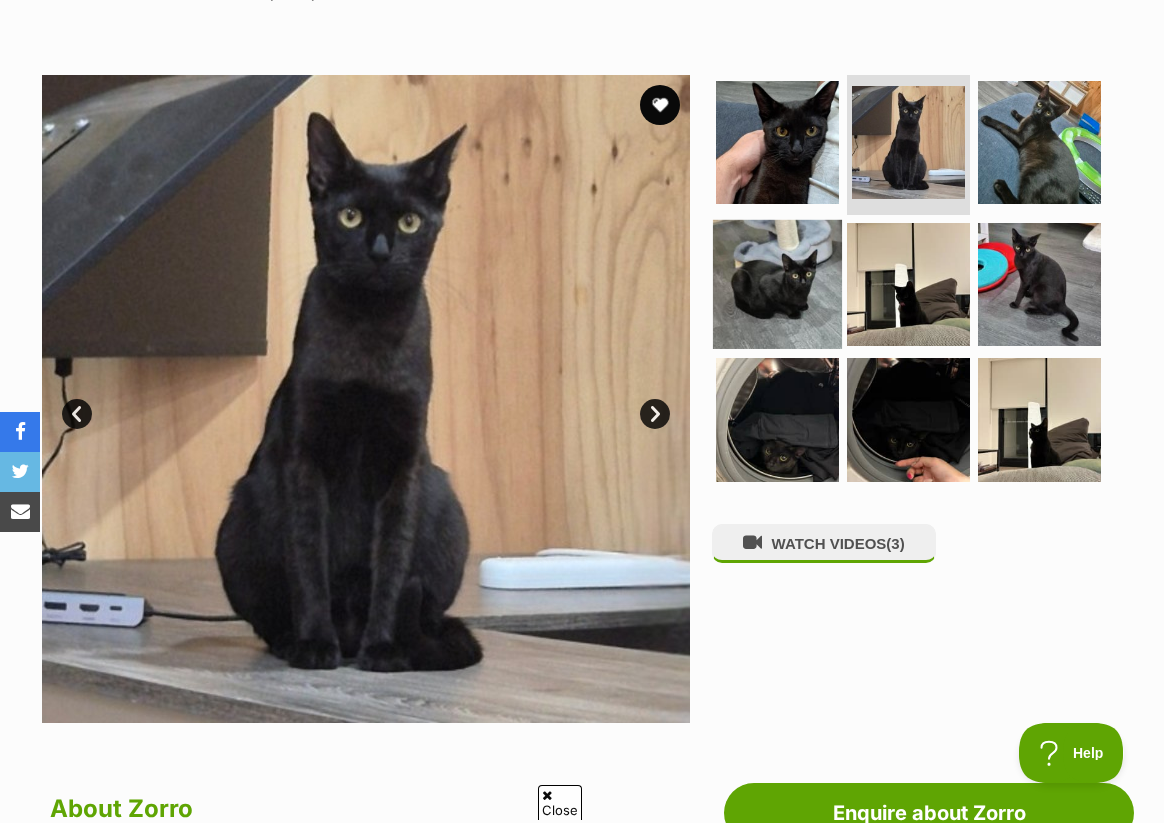 scroll, scrollTop: 0, scrollLeft: 0, axis: both 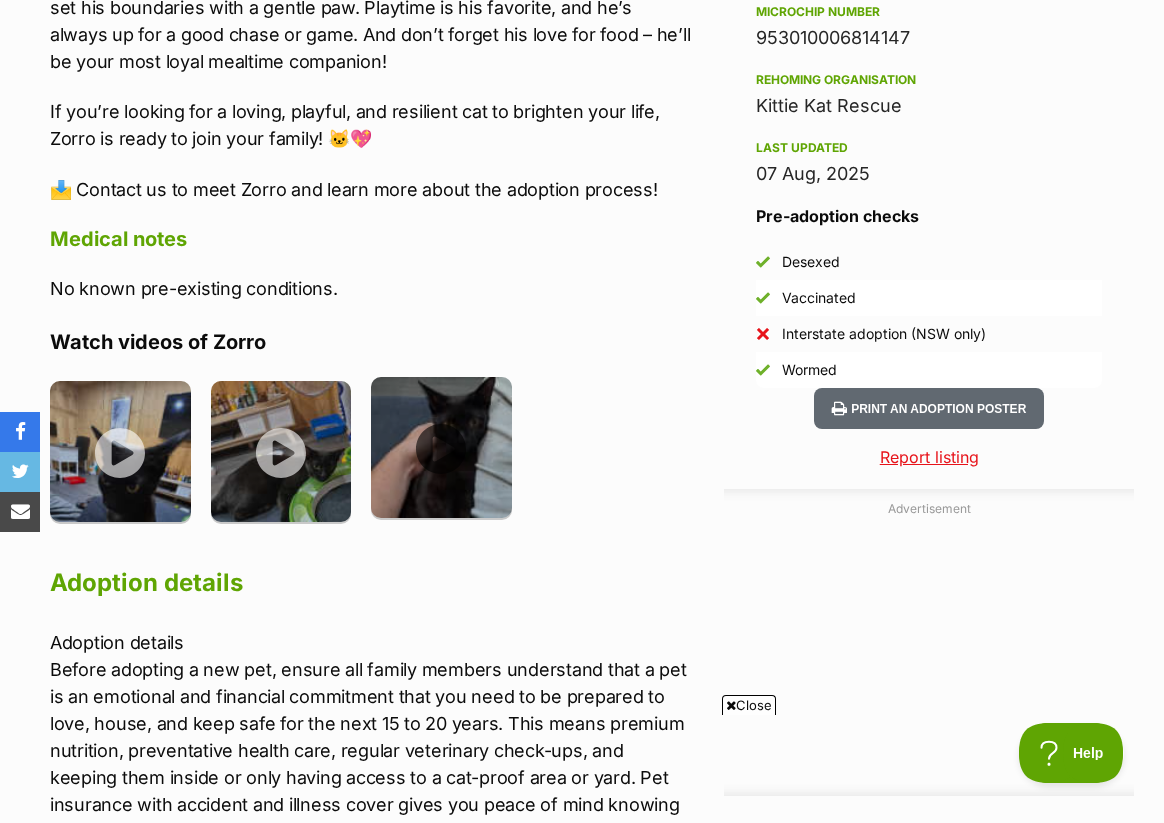 click at bounding box center (441, 447) 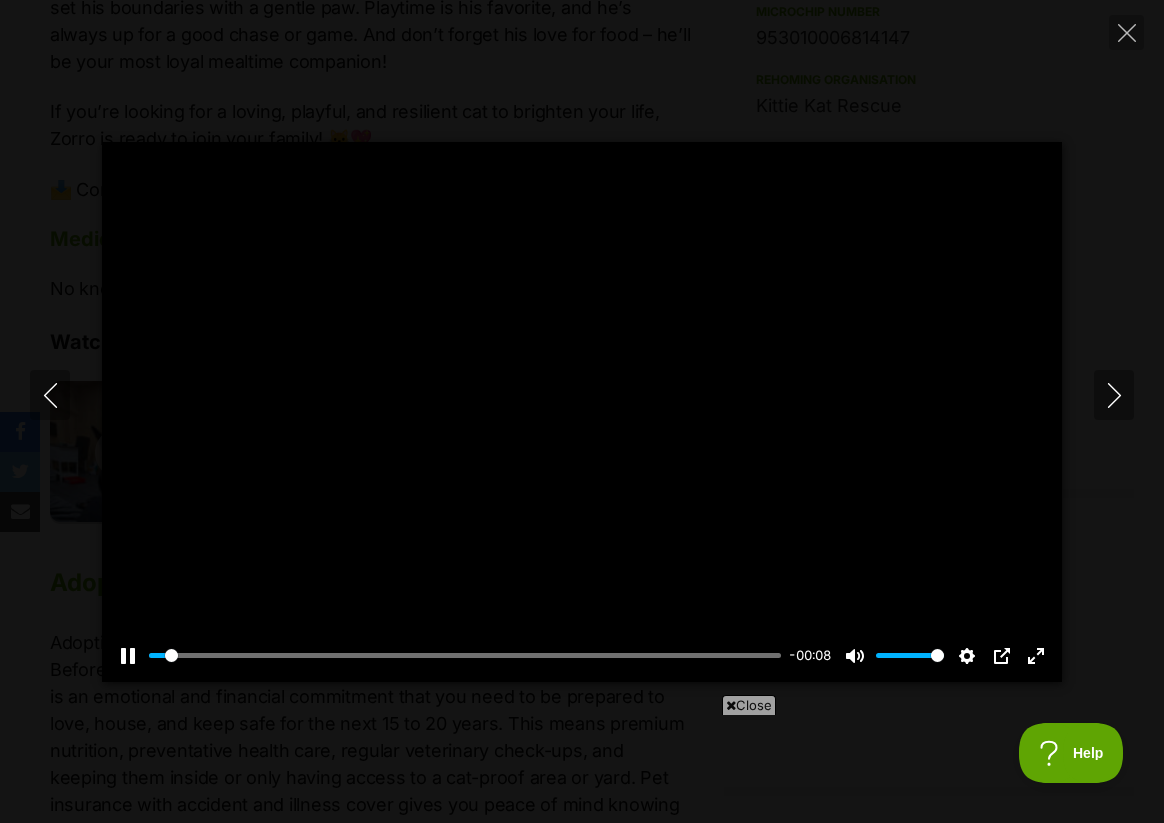 click on "Pause Play % buffered 00:00 -00:08 Unmute Mute Disable captions Enable captions Settings Captions Disabled Quality undefined Speed Normal Captions Go back to previous menu Quality Go back to previous menu Speed Go back to previous menu 0.5× 0.75× Normal 1.25× 1.5× 1.75× 2× 4× PIP Exit fullscreen Enter fullscreen Play" at bounding box center (582, 412) 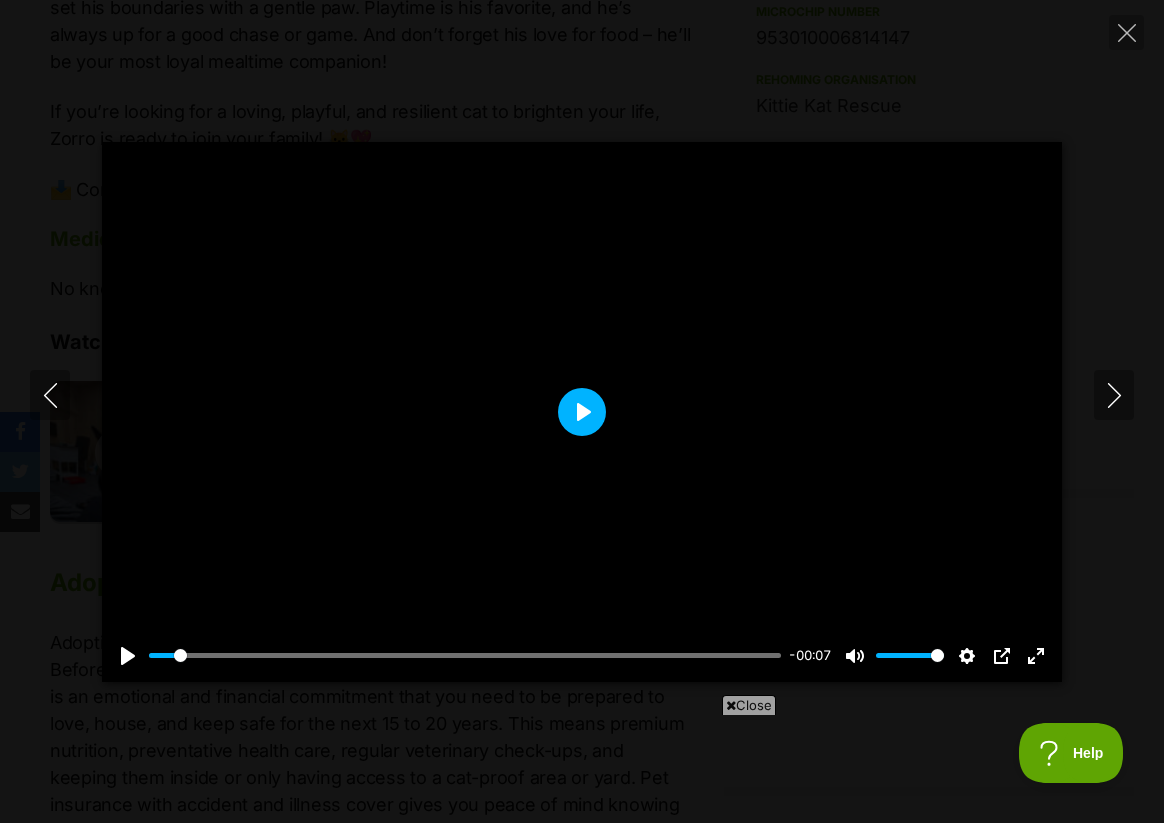 click on "Play" at bounding box center (582, 412) 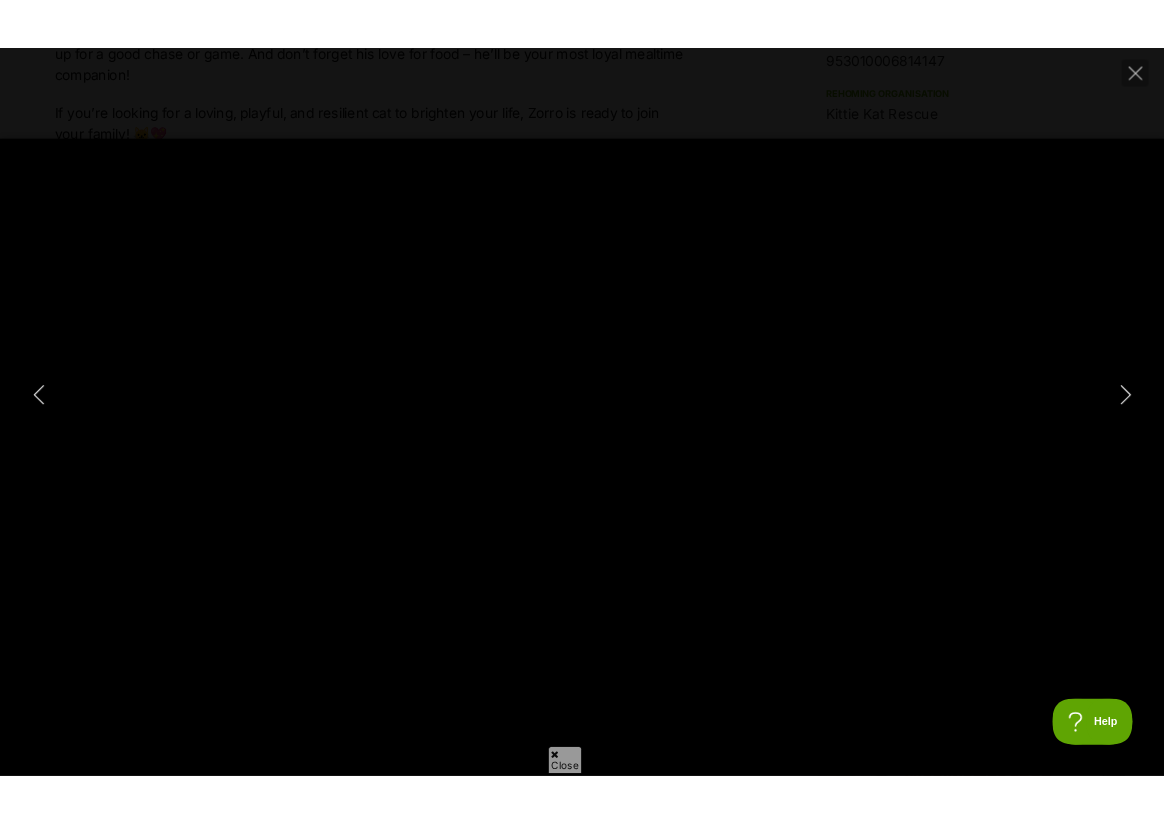 scroll, scrollTop: 0, scrollLeft: 0, axis: both 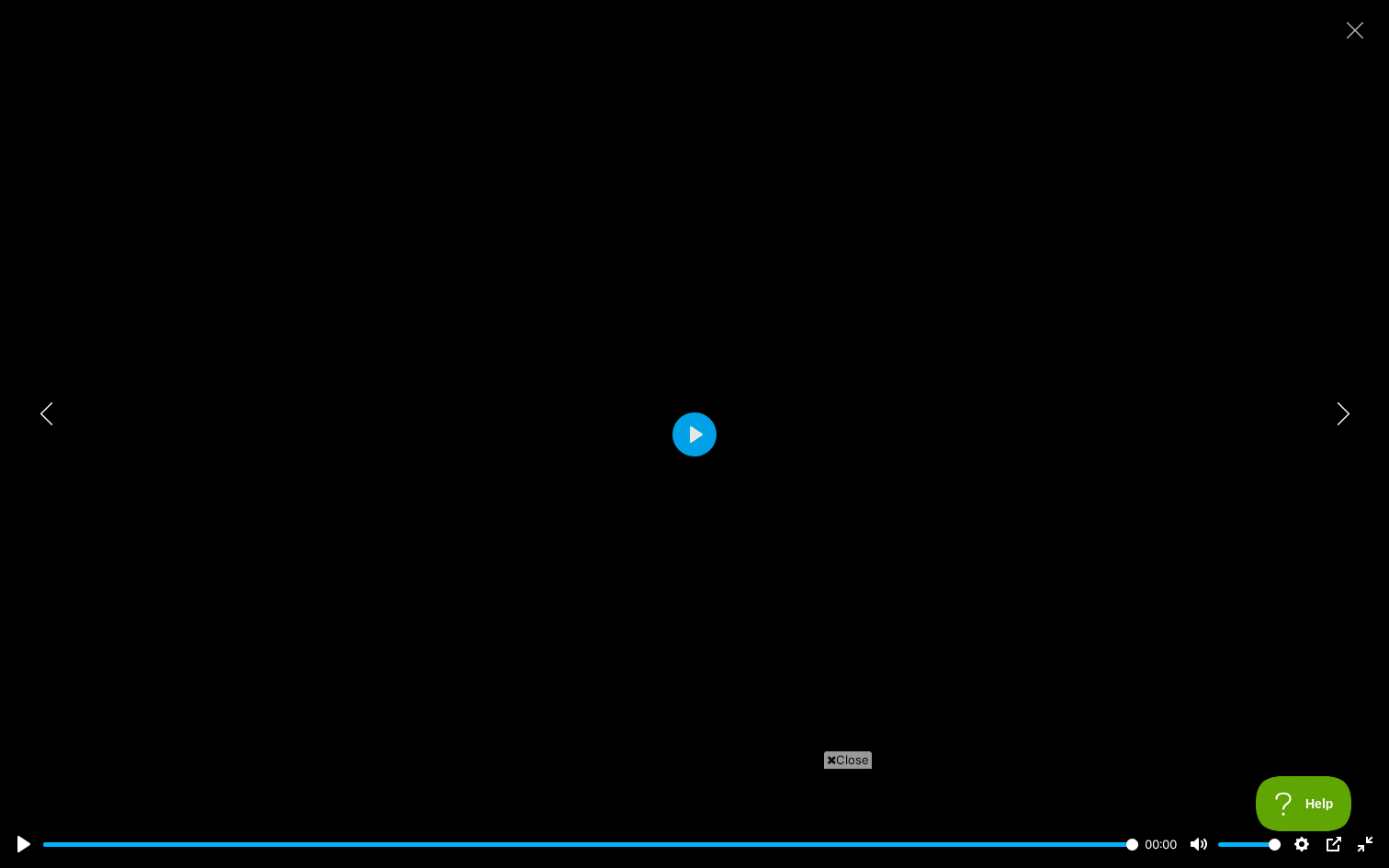 click at bounding box center (694, 434) 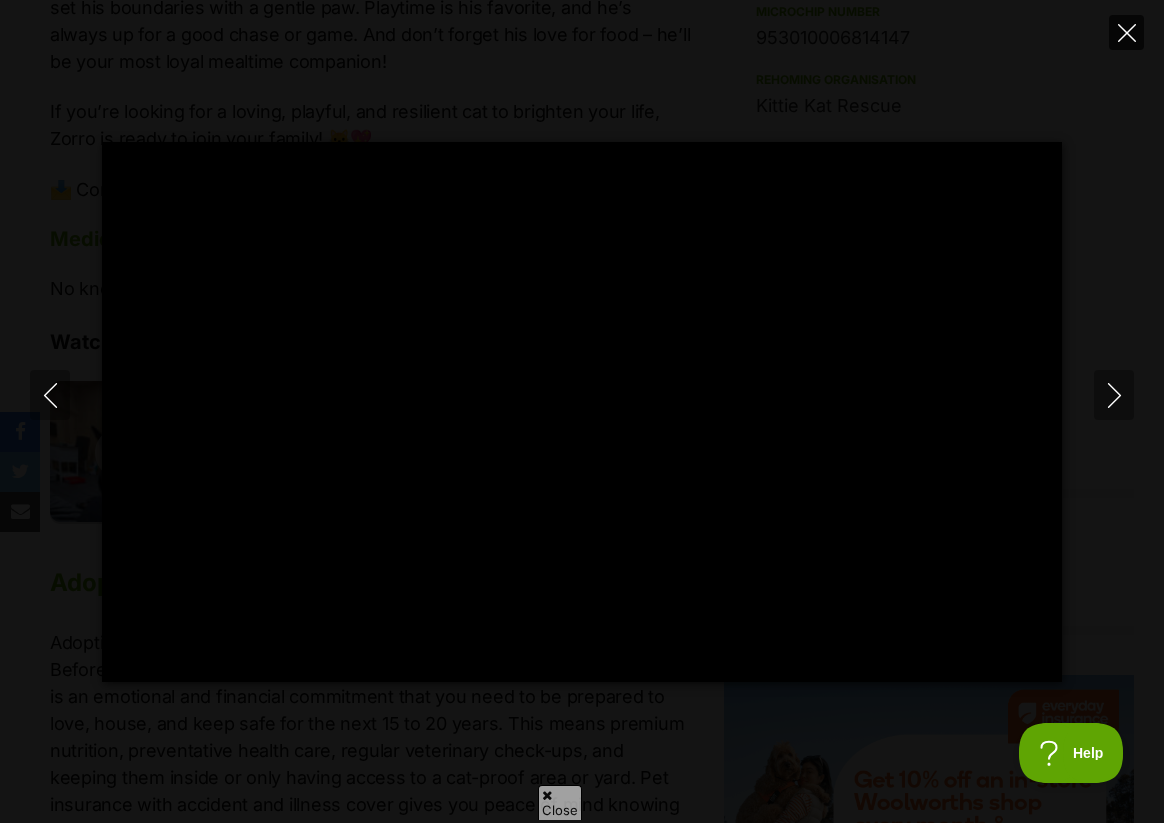 click at bounding box center (1126, 32) 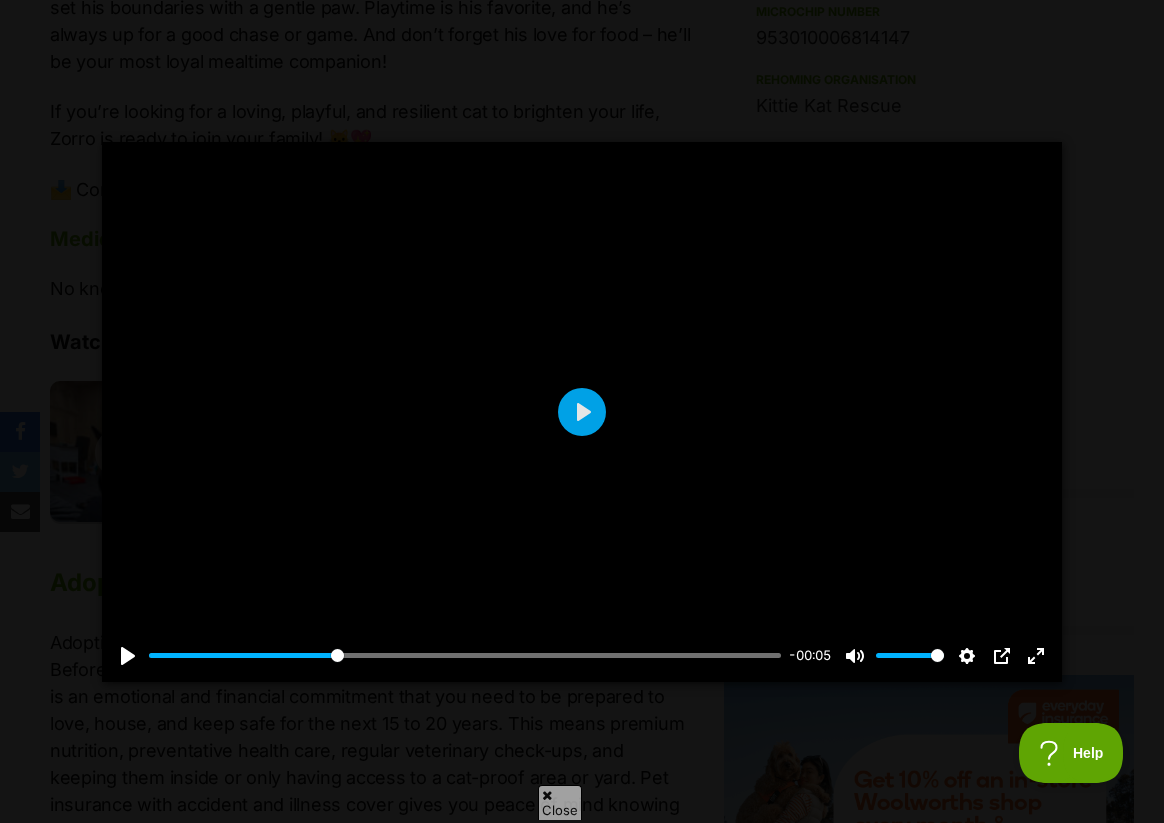 click at bounding box center (281, 447) 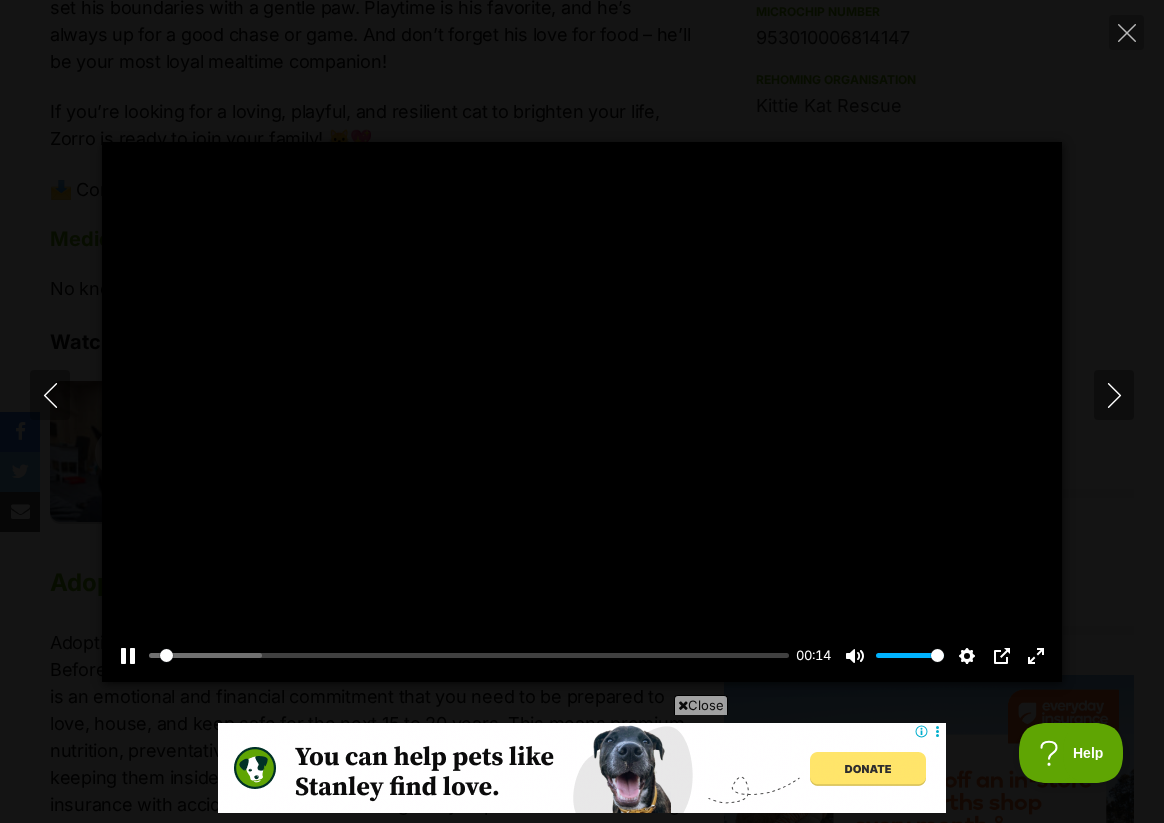 scroll, scrollTop: 0, scrollLeft: 0, axis: both 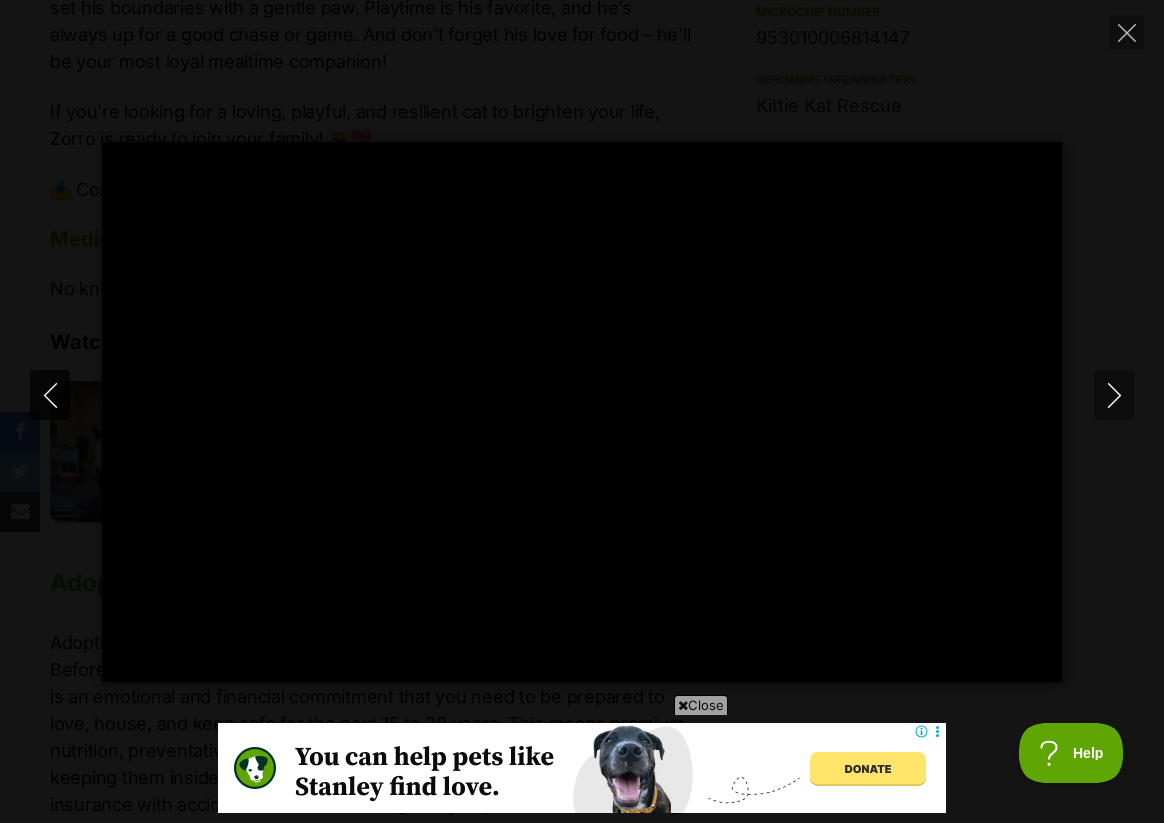 click 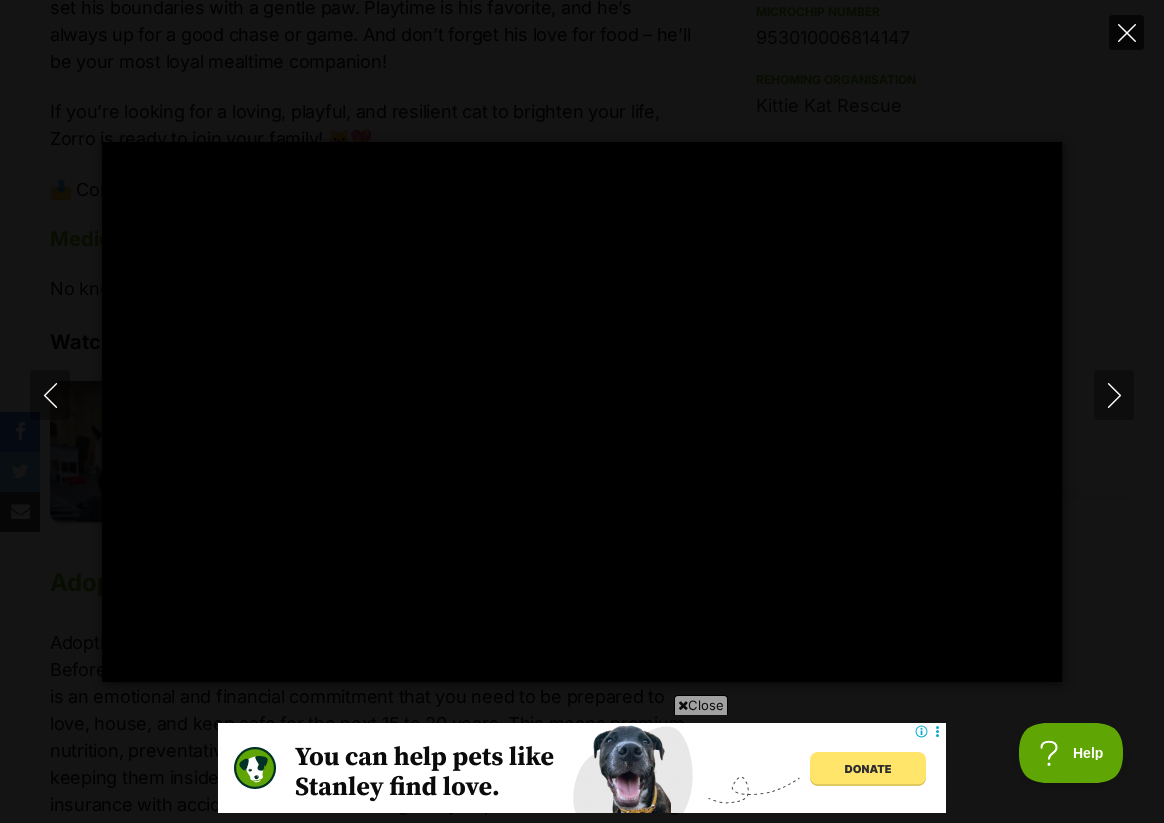 click at bounding box center [1126, 32] 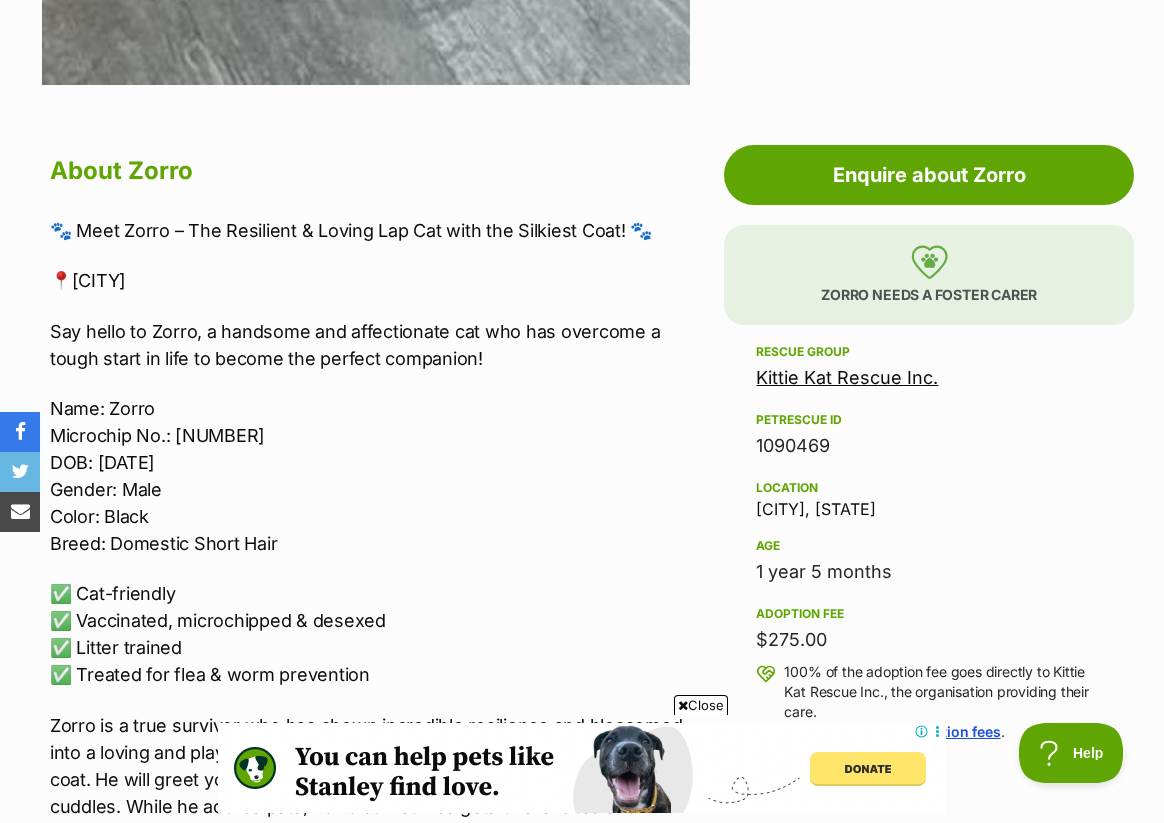 scroll, scrollTop: 953, scrollLeft: 0, axis: vertical 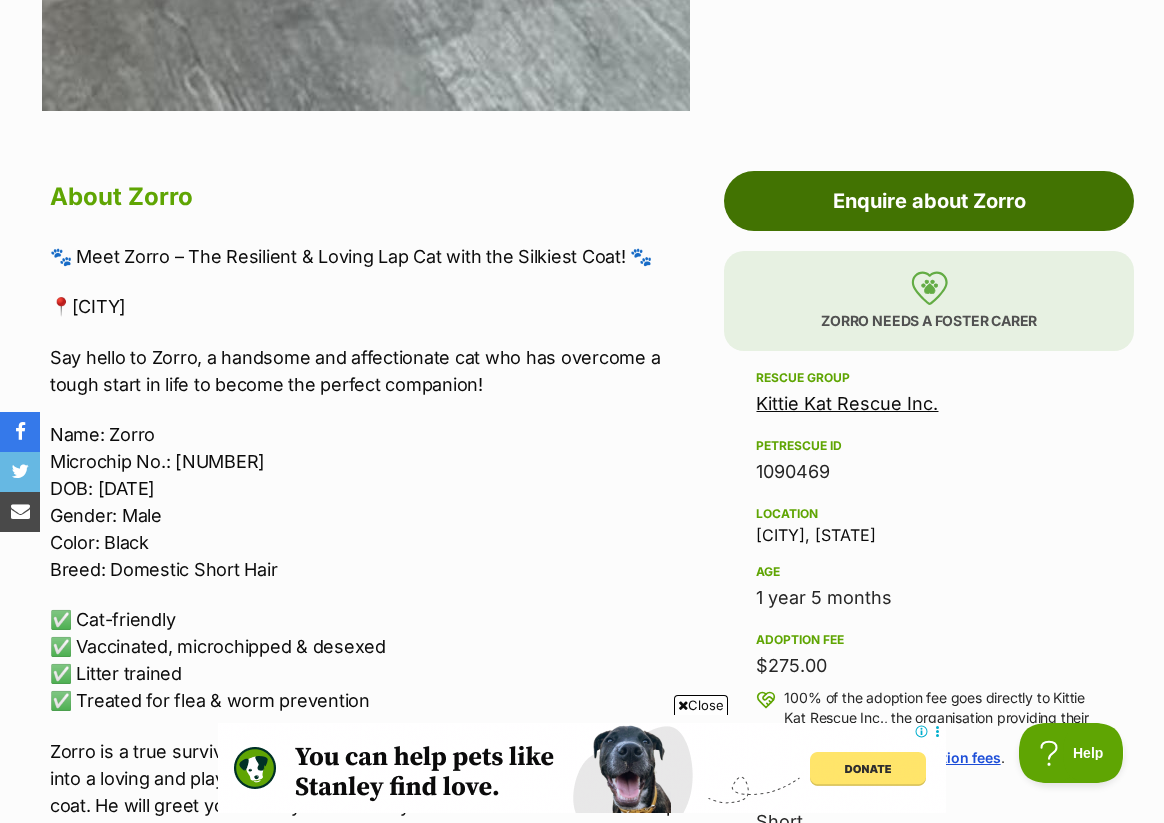 click on "Enquire about Zorro" at bounding box center (929, 201) 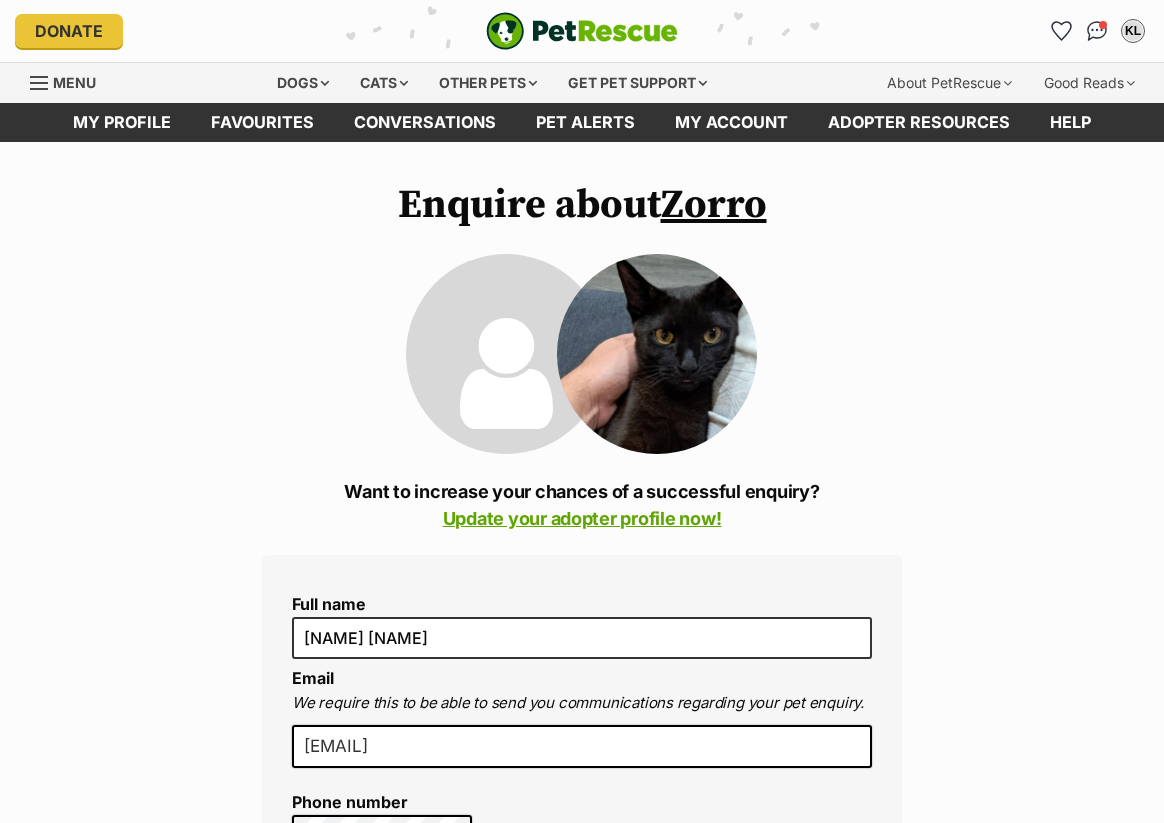 scroll, scrollTop: 0, scrollLeft: 0, axis: both 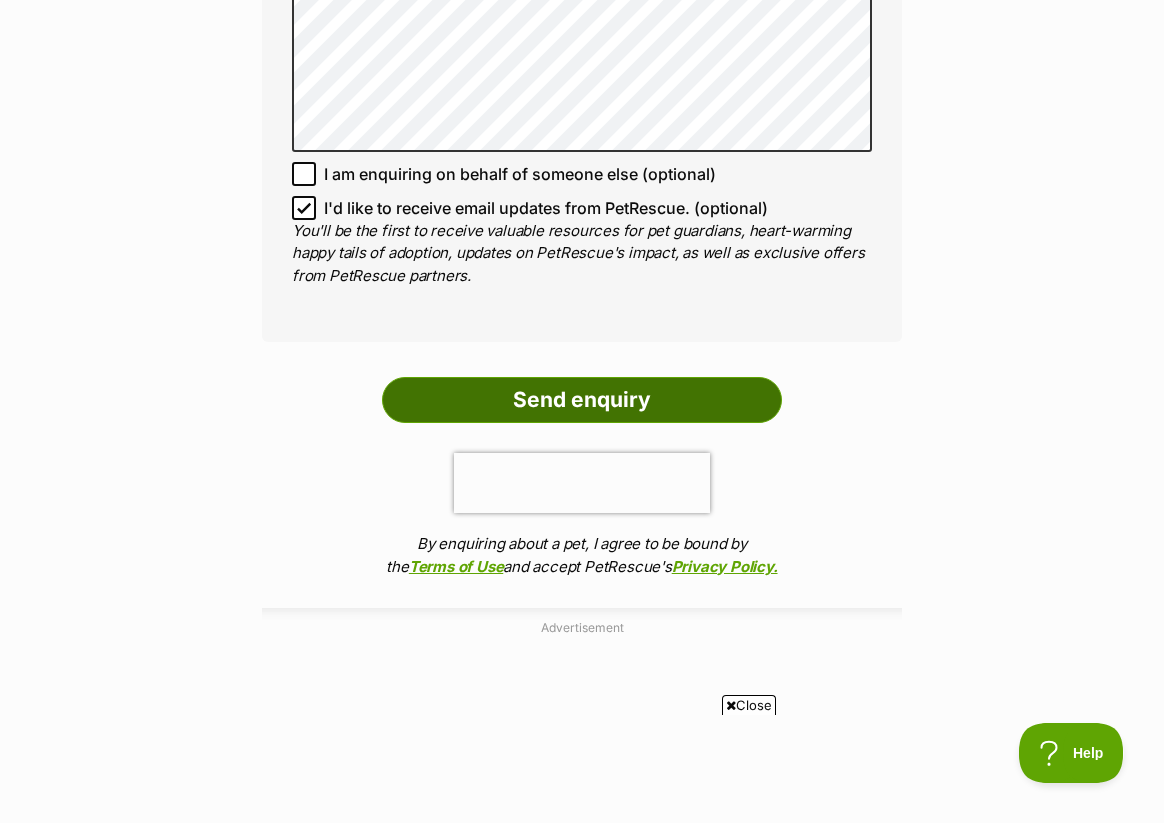 click on "Send enquiry" at bounding box center (582, 400) 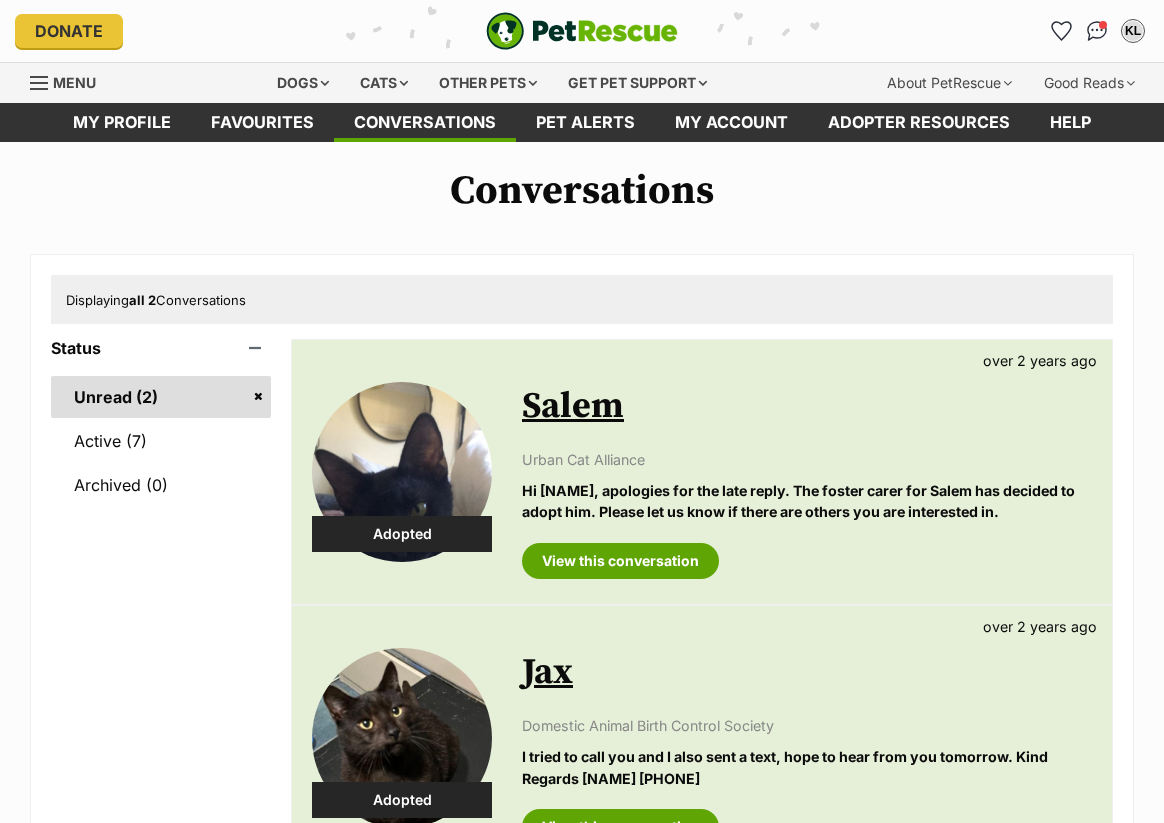 scroll, scrollTop: 0, scrollLeft: 0, axis: both 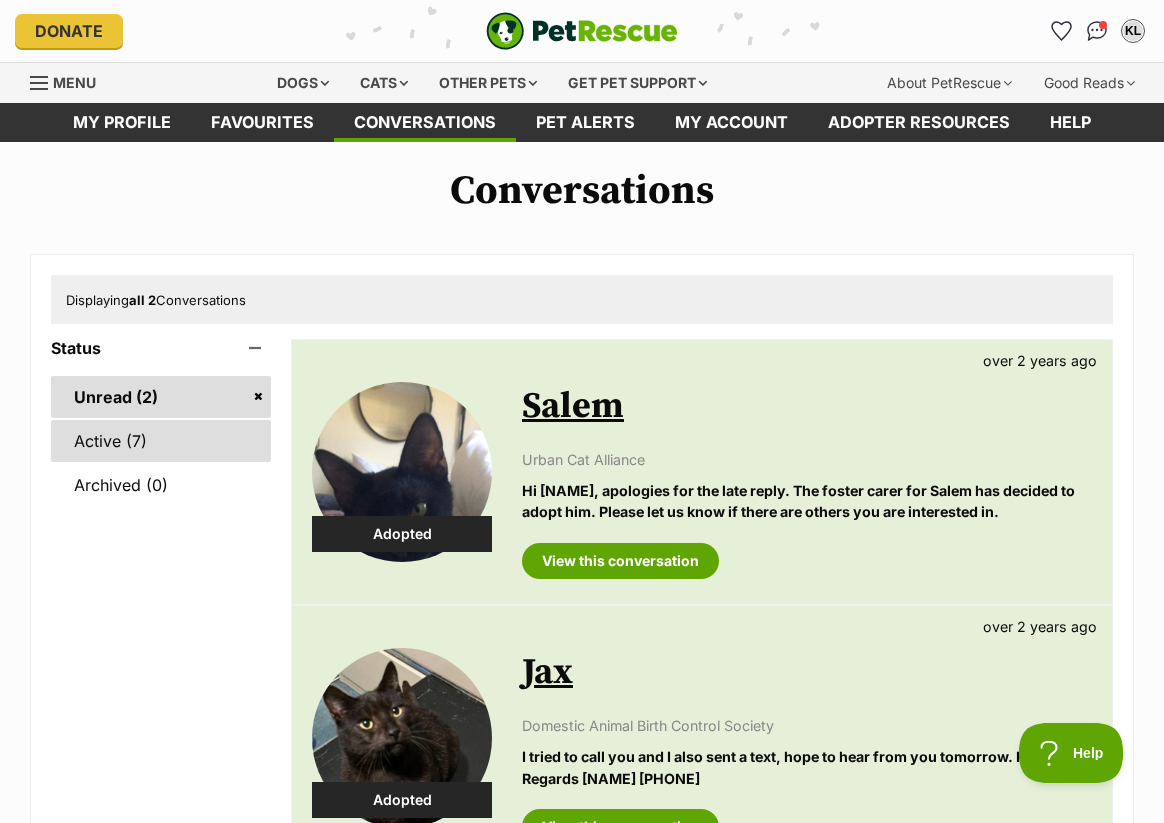 click on "Active (7)" at bounding box center [161, 441] 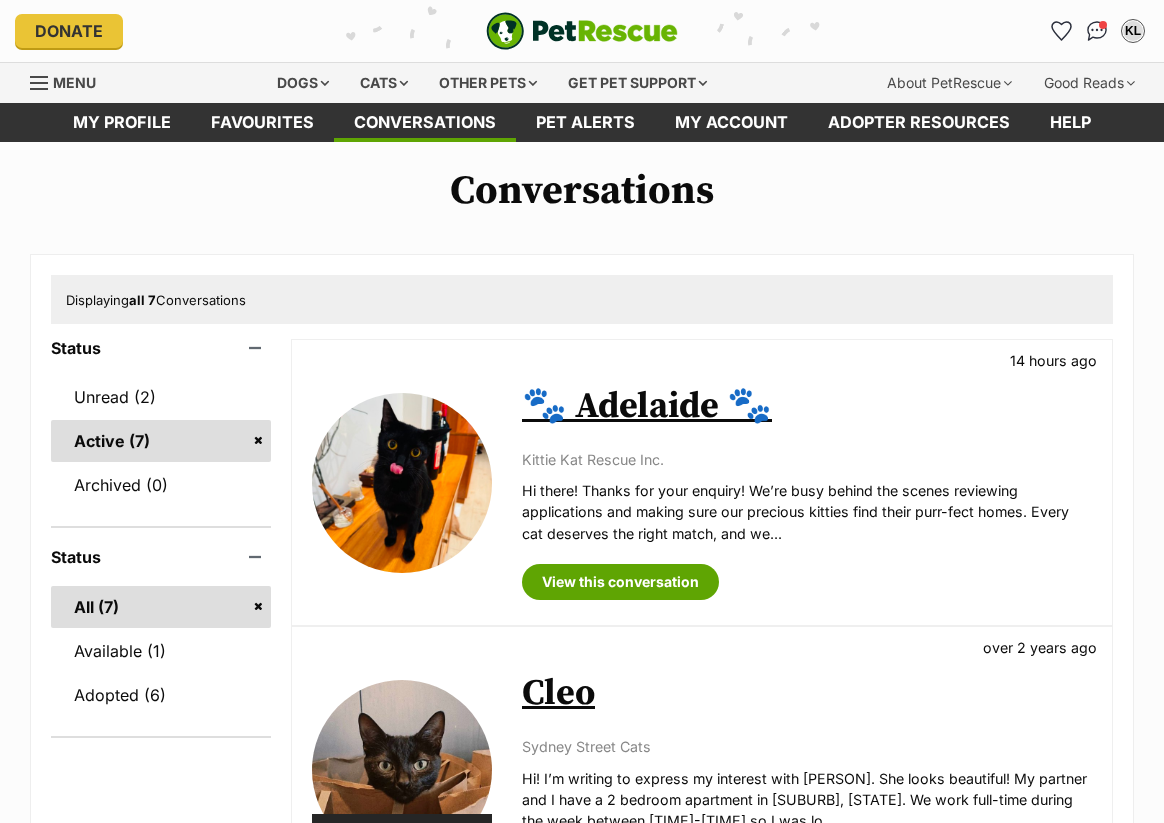 scroll, scrollTop: 0, scrollLeft: 0, axis: both 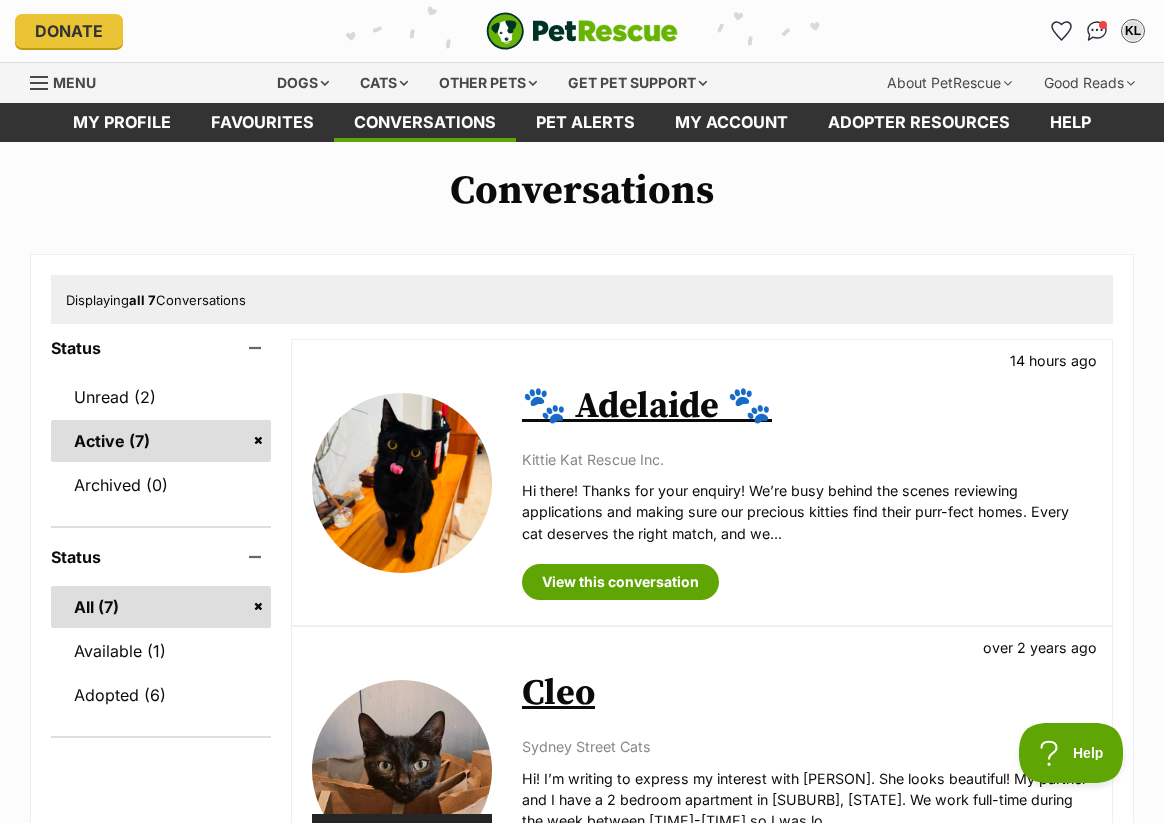 click on "🐾 Adelaide 🐾" at bounding box center [647, 406] 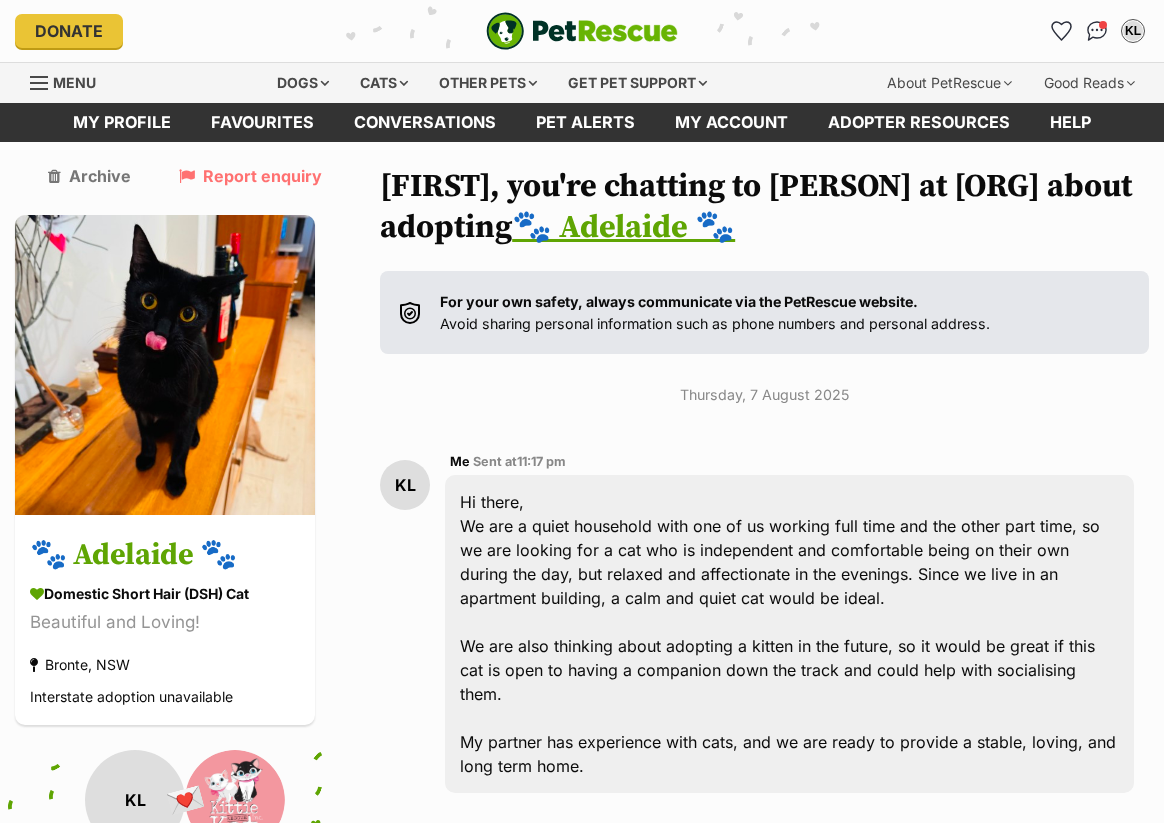 scroll, scrollTop: 0, scrollLeft: 0, axis: both 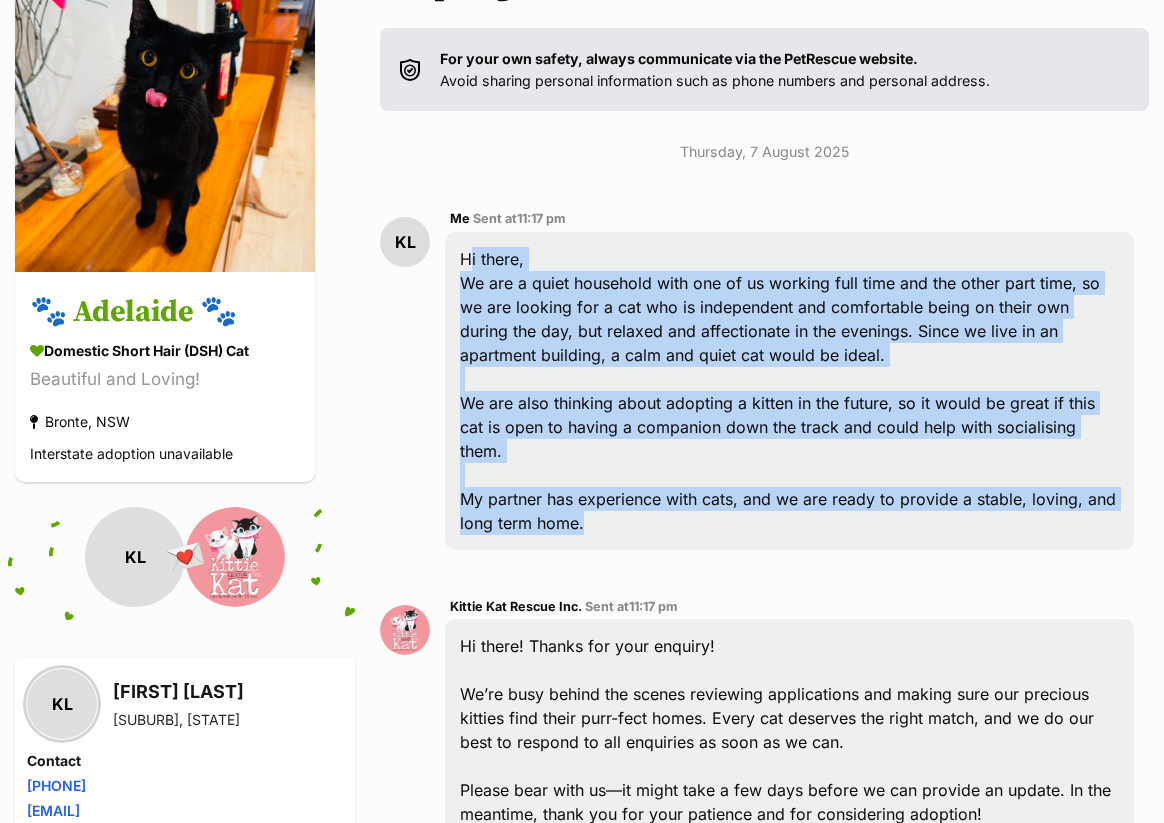 drag, startPoint x: 606, startPoint y: 528, endPoint x: 457, endPoint y: 264, distance: 303.14517 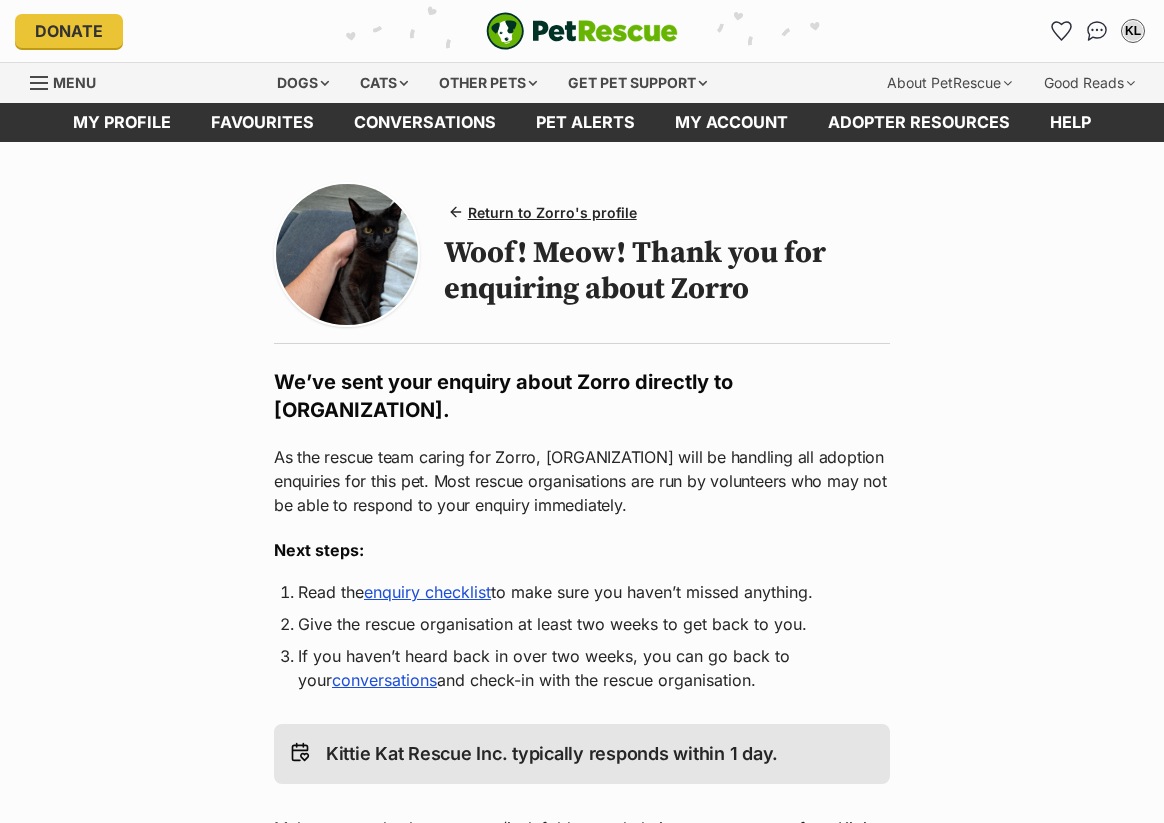 scroll, scrollTop: 0, scrollLeft: 0, axis: both 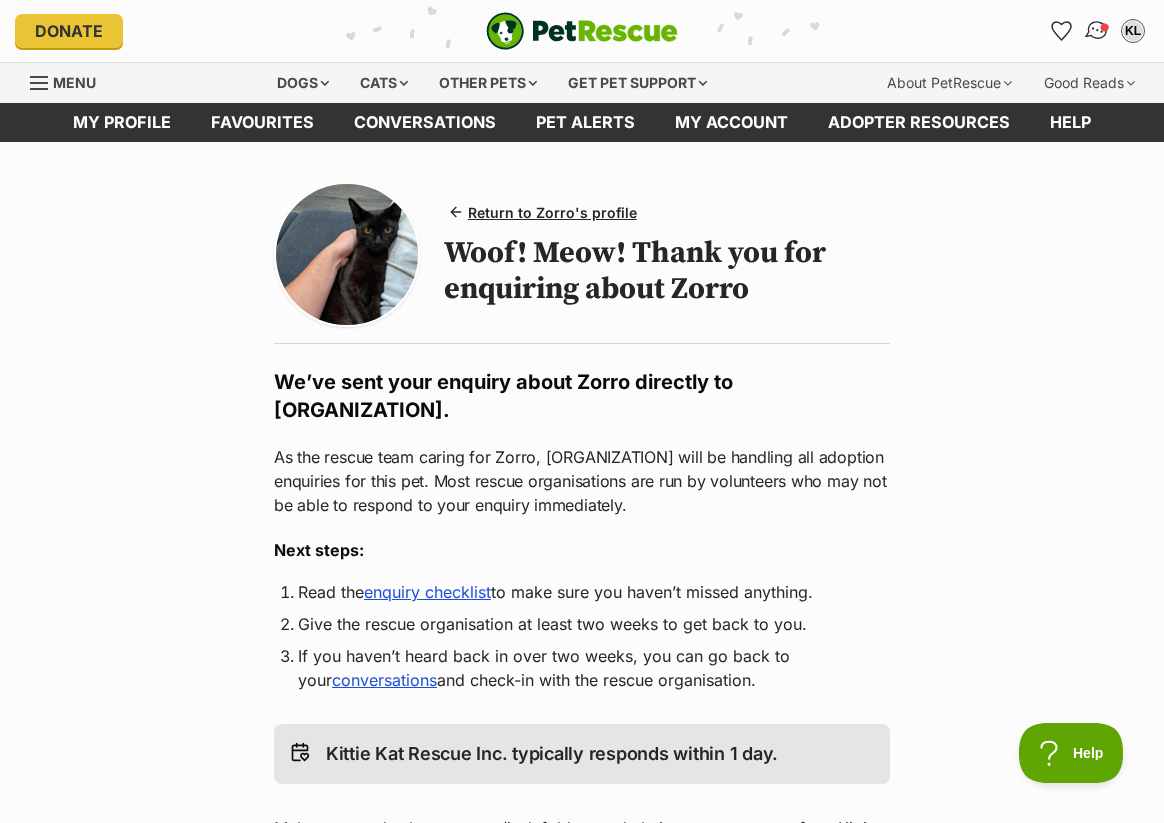 click at bounding box center (1097, 31) 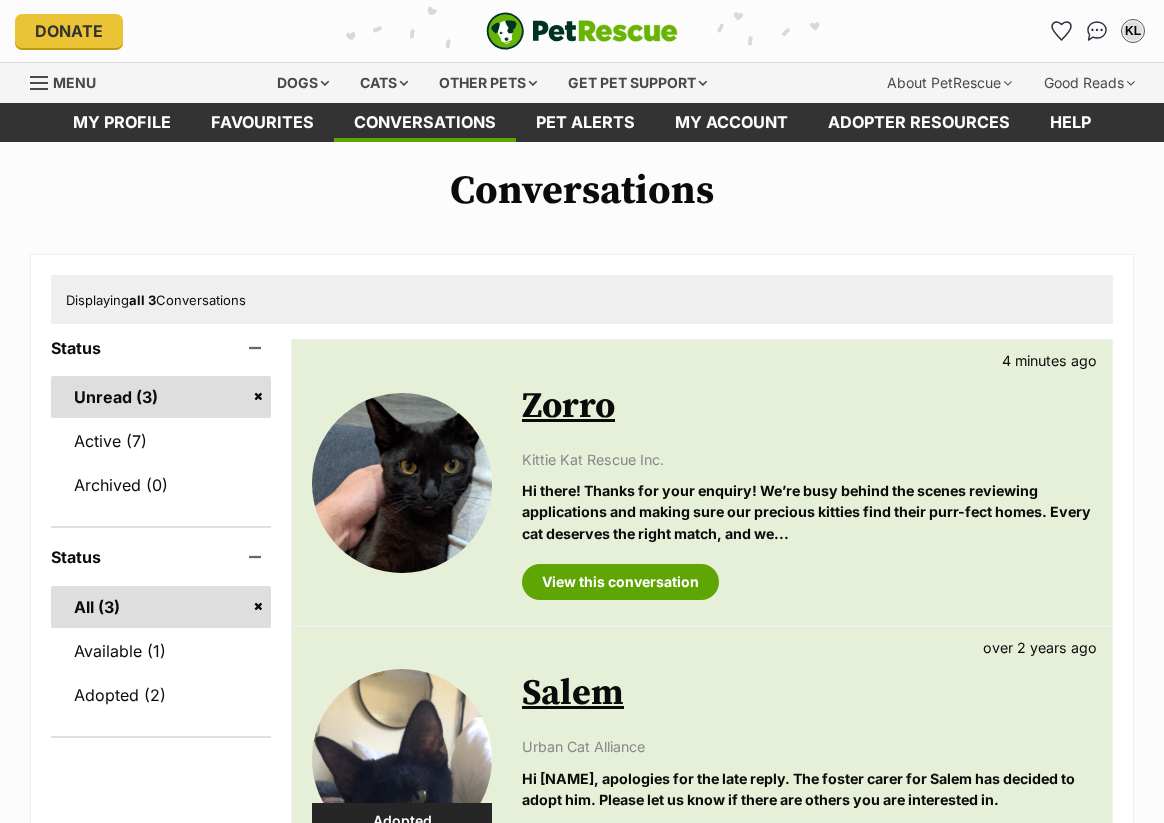 scroll, scrollTop: 0, scrollLeft: 0, axis: both 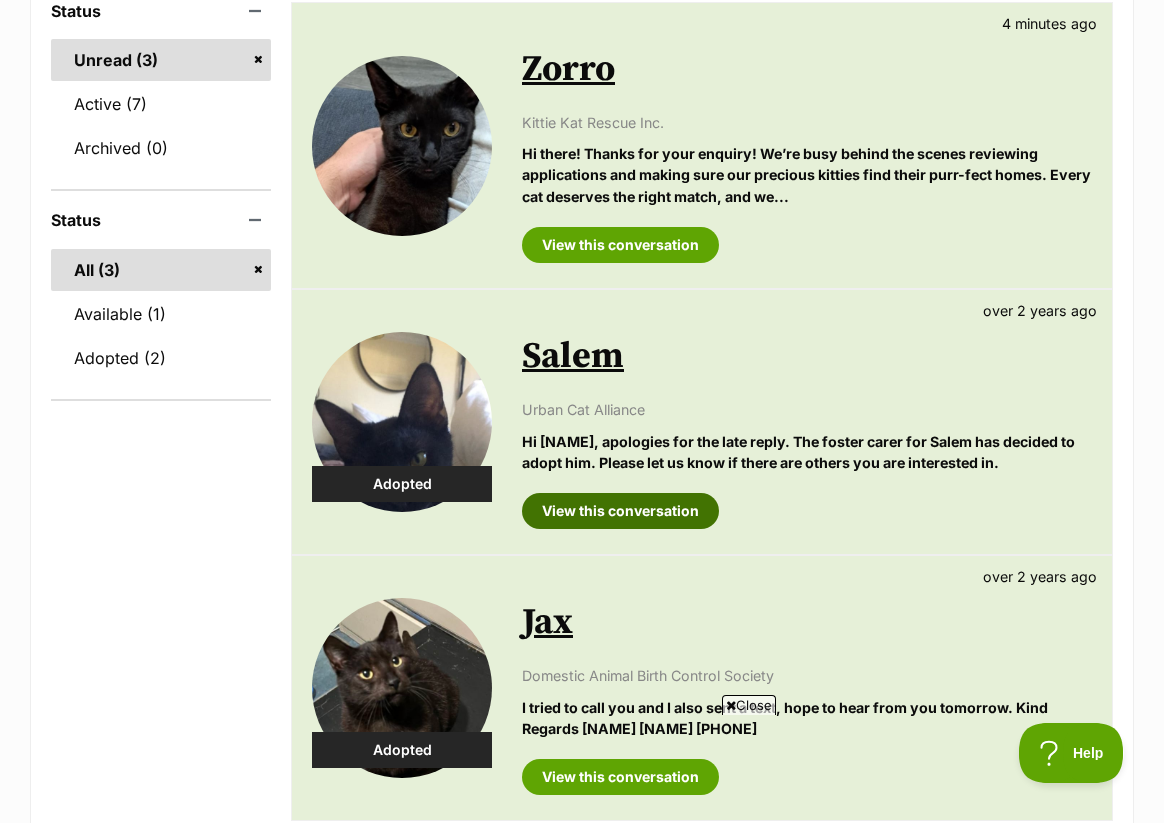 click on "View this conversation" at bounding box center [620, 511] 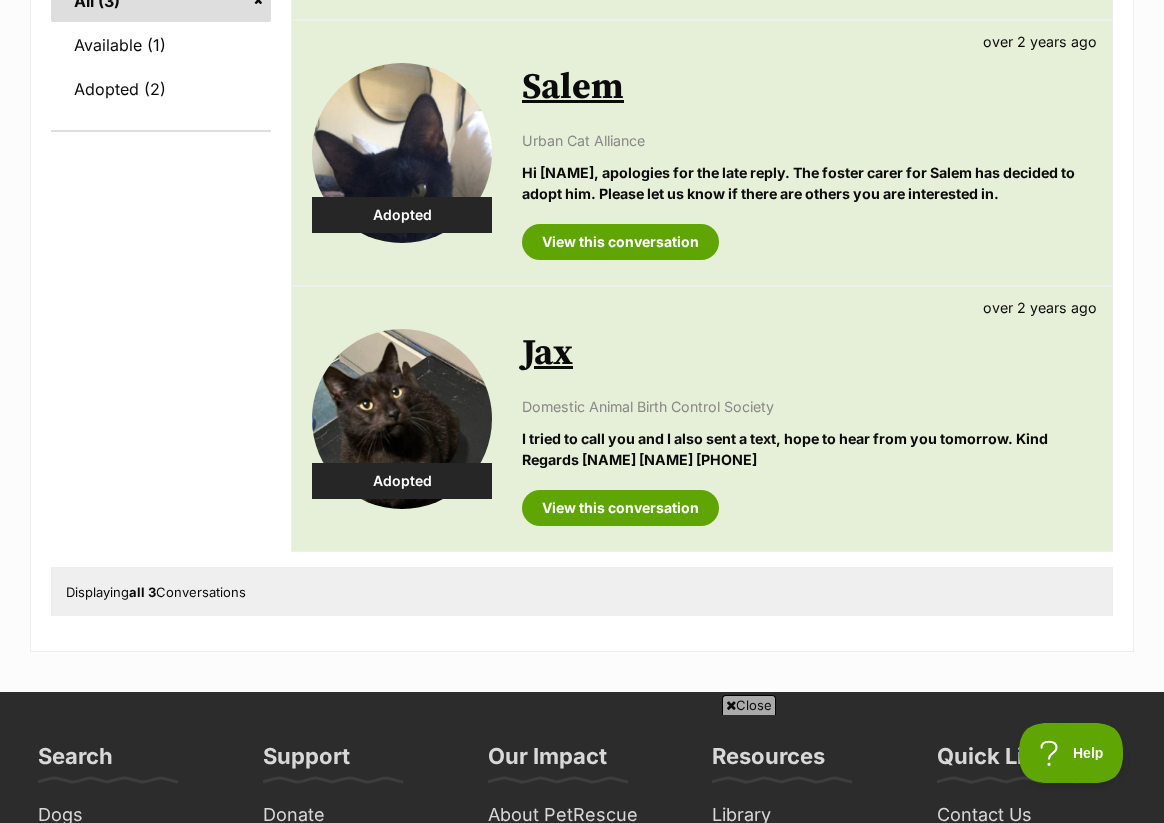 scroll, scrollTop: 630, scrollLeft: 0, axis: vertical 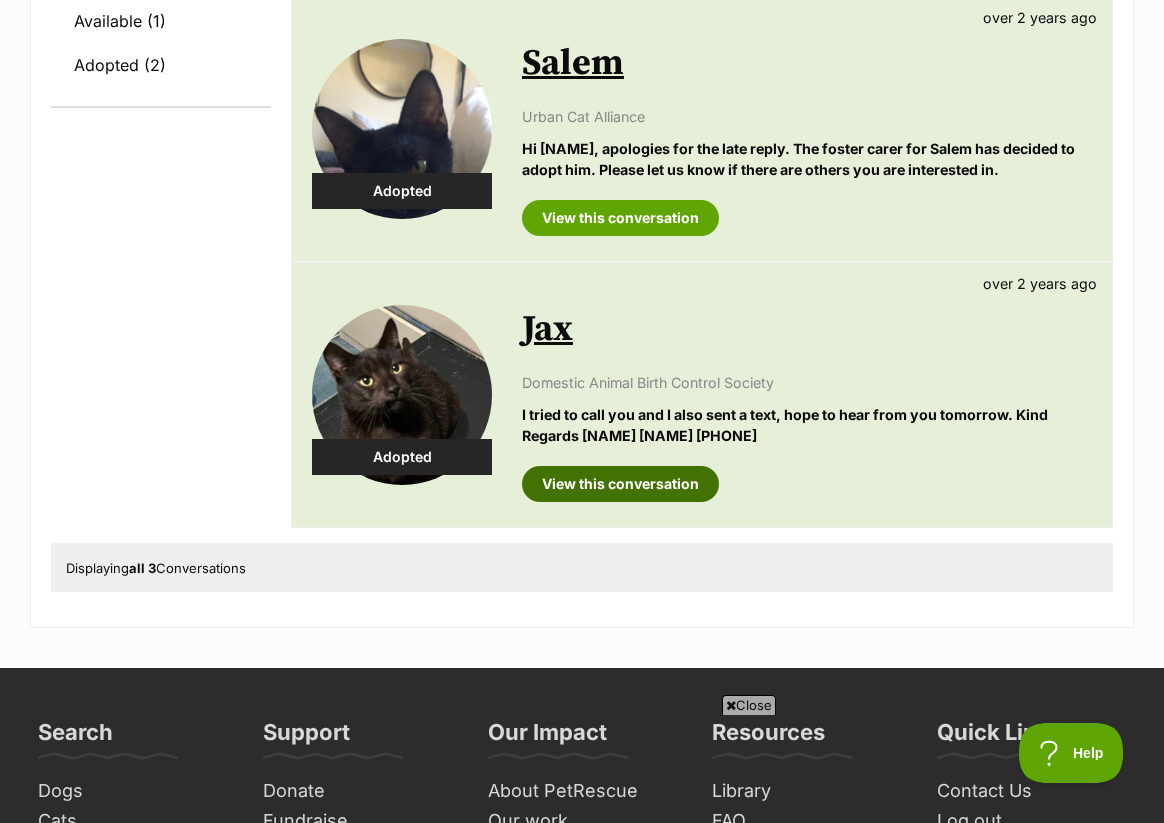 click on "View this conversation" at bounding box center (620, 484) 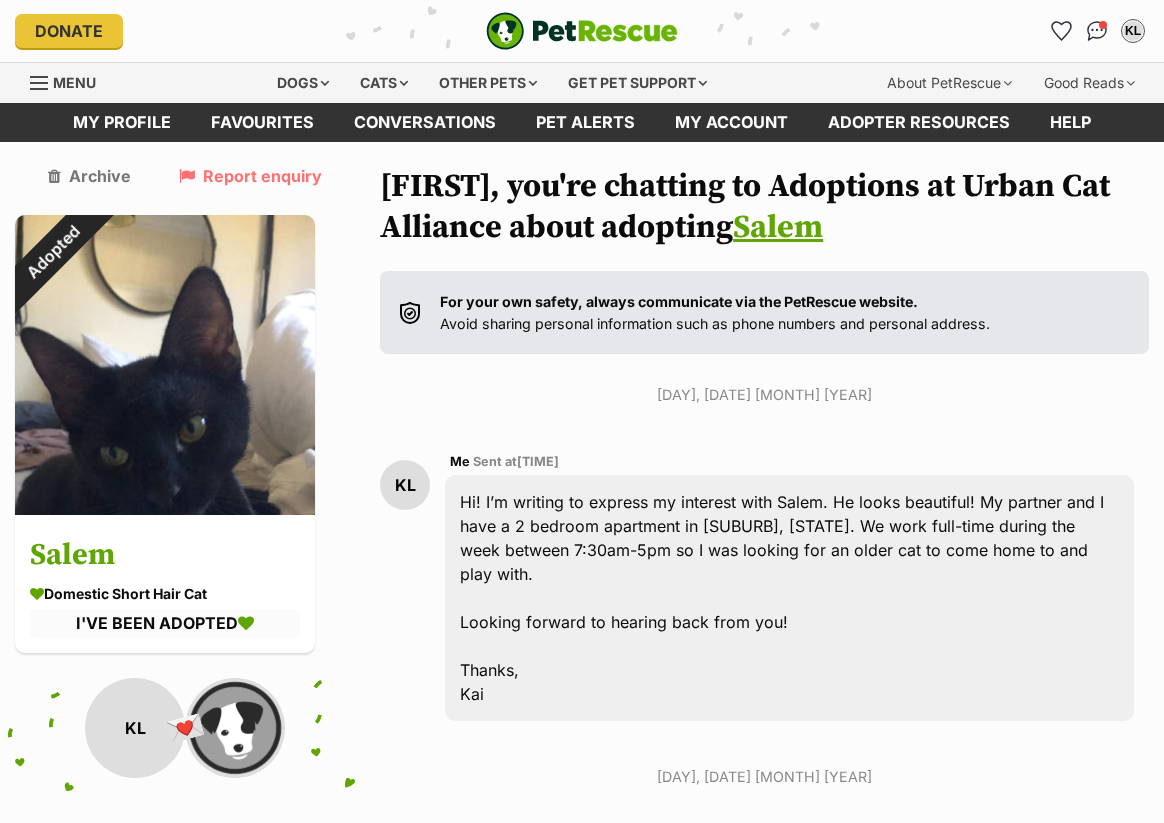 scroll, scrollTop: 126, scrollLeft: 0, axis: vertical 